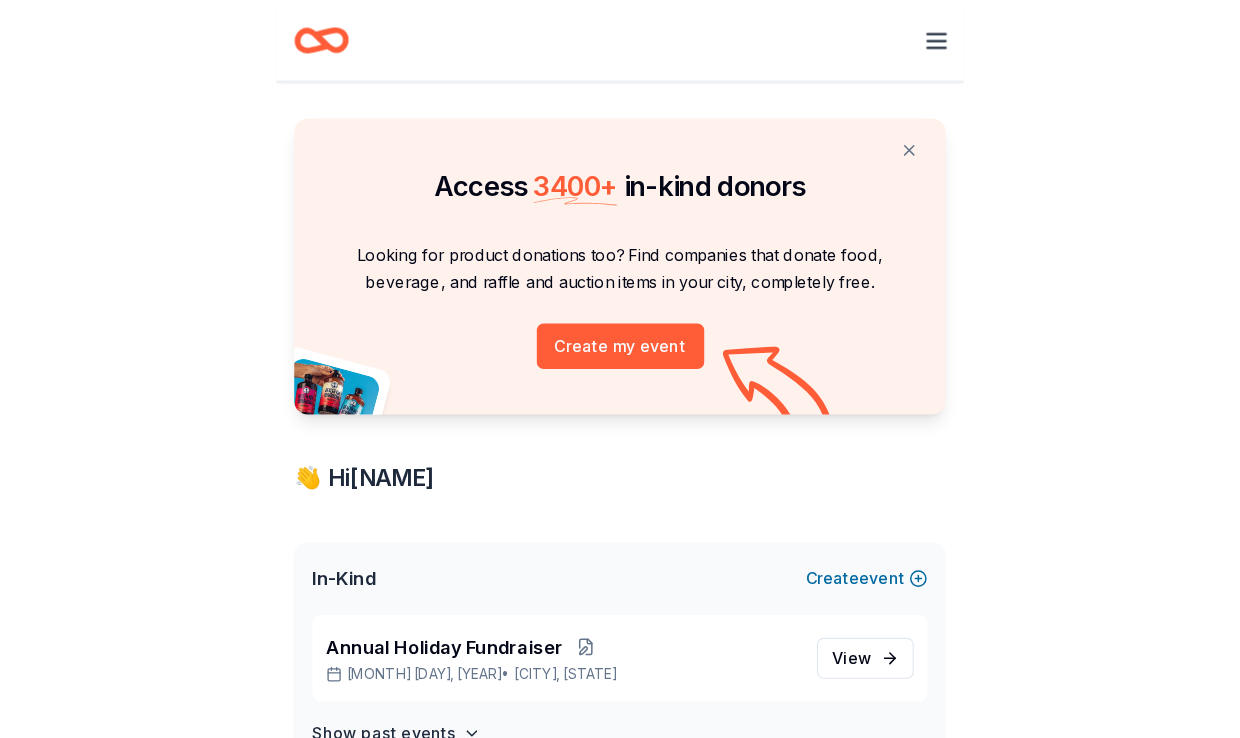 scroll, scrollTop: 0, scrollLeft: 0, axis: both 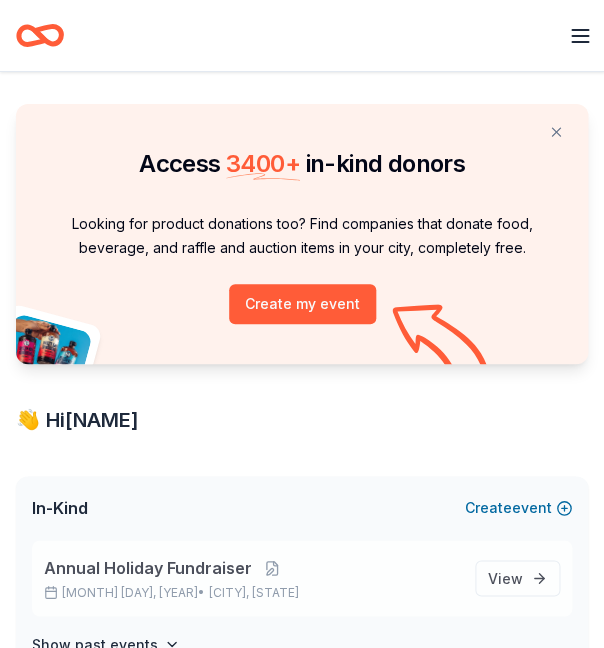 click on "Annual Holiday Fundraiser" at bounding box center (148, 568) 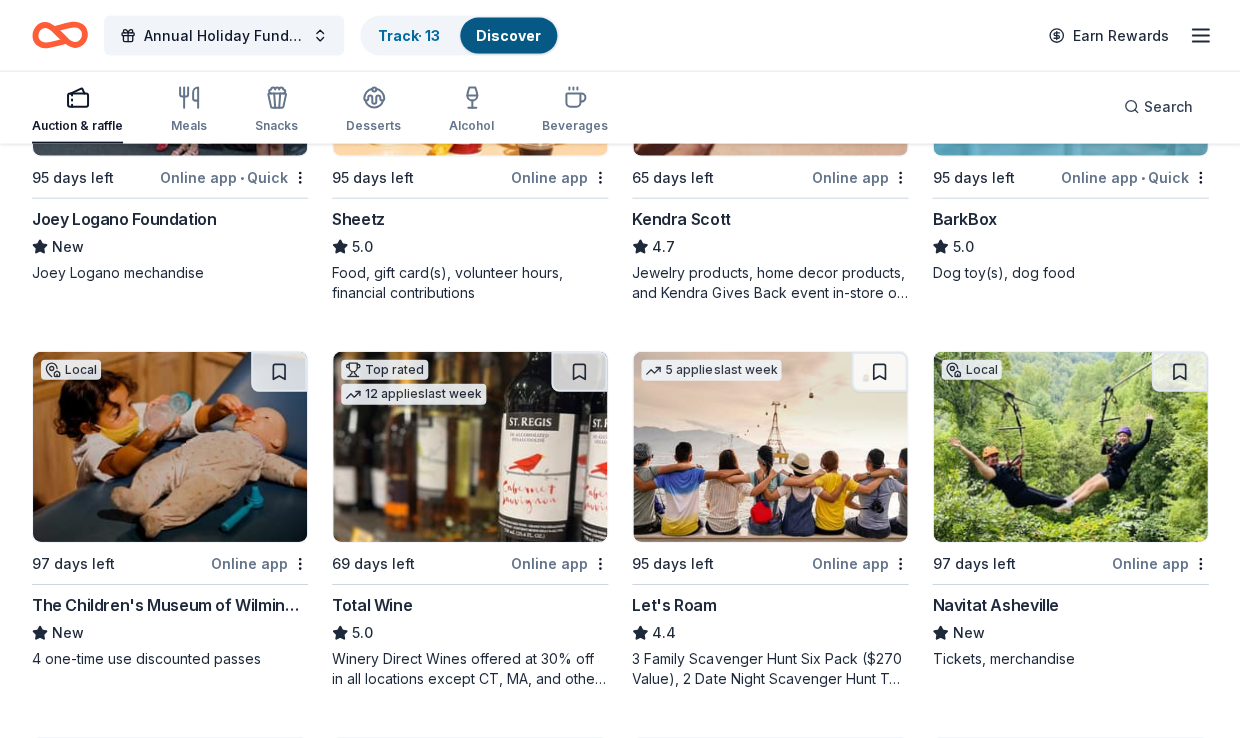 scroll, scrollTop: 792, scrollLeft: 0, axis: vertical 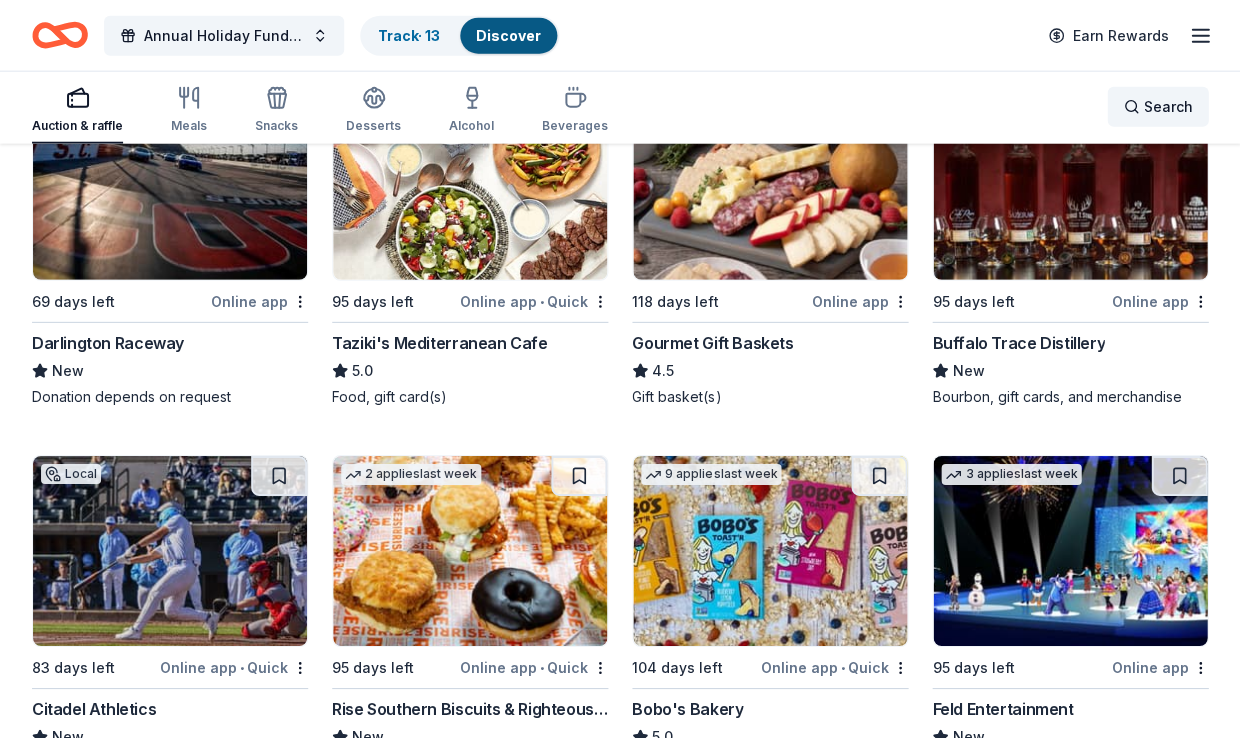 click on "Search" at bounding box center (1157, 107) 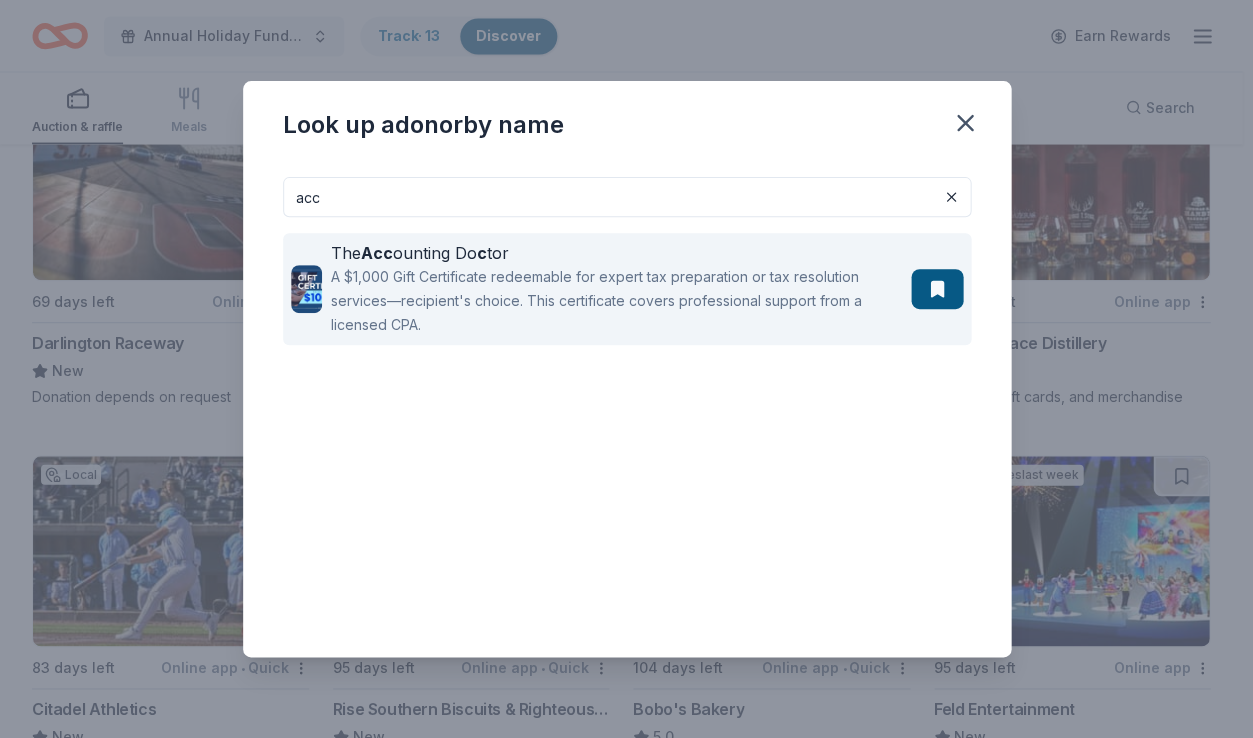 type on "acc" 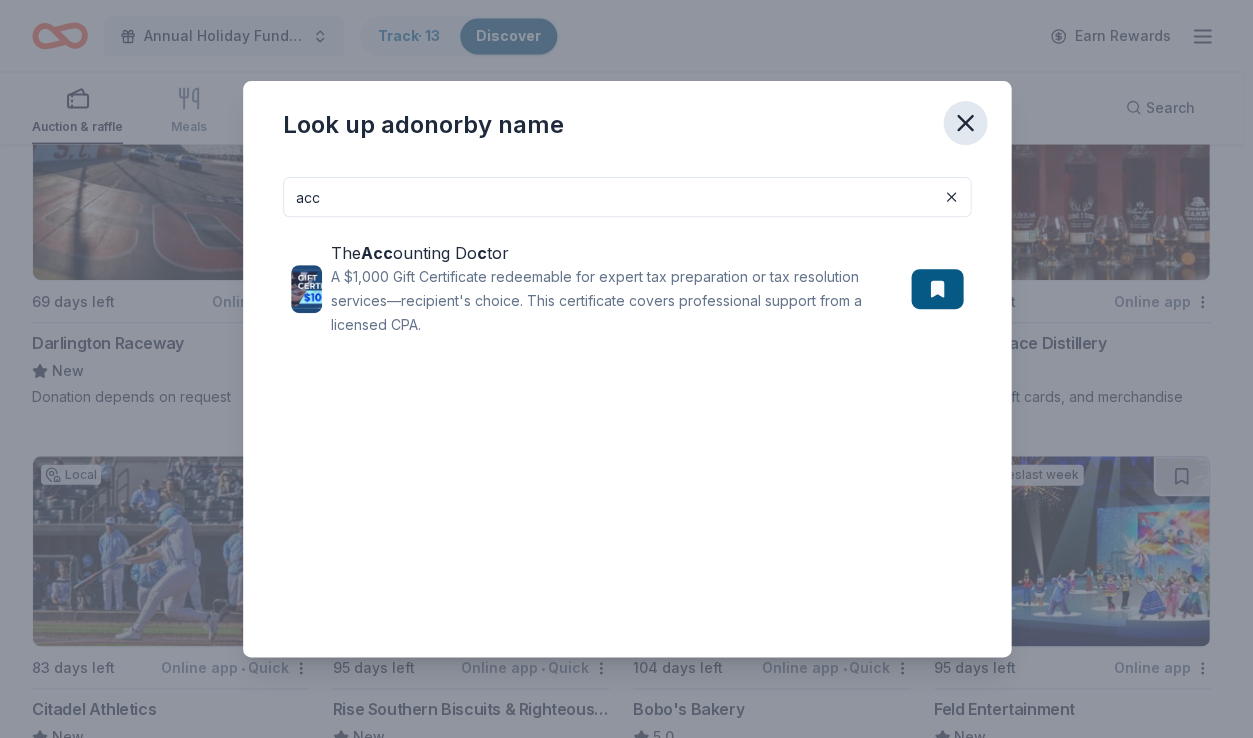 click 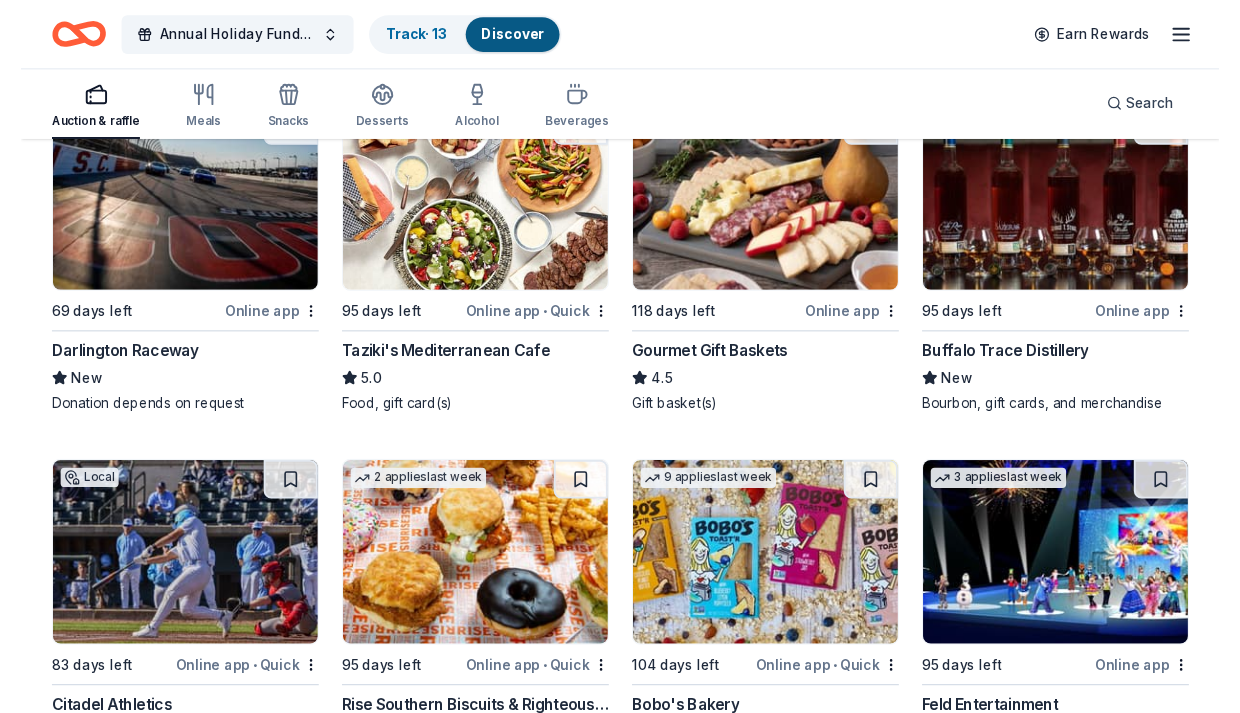scroll, scrollTop: 3687, scrollLeft: 0, axis: vertical 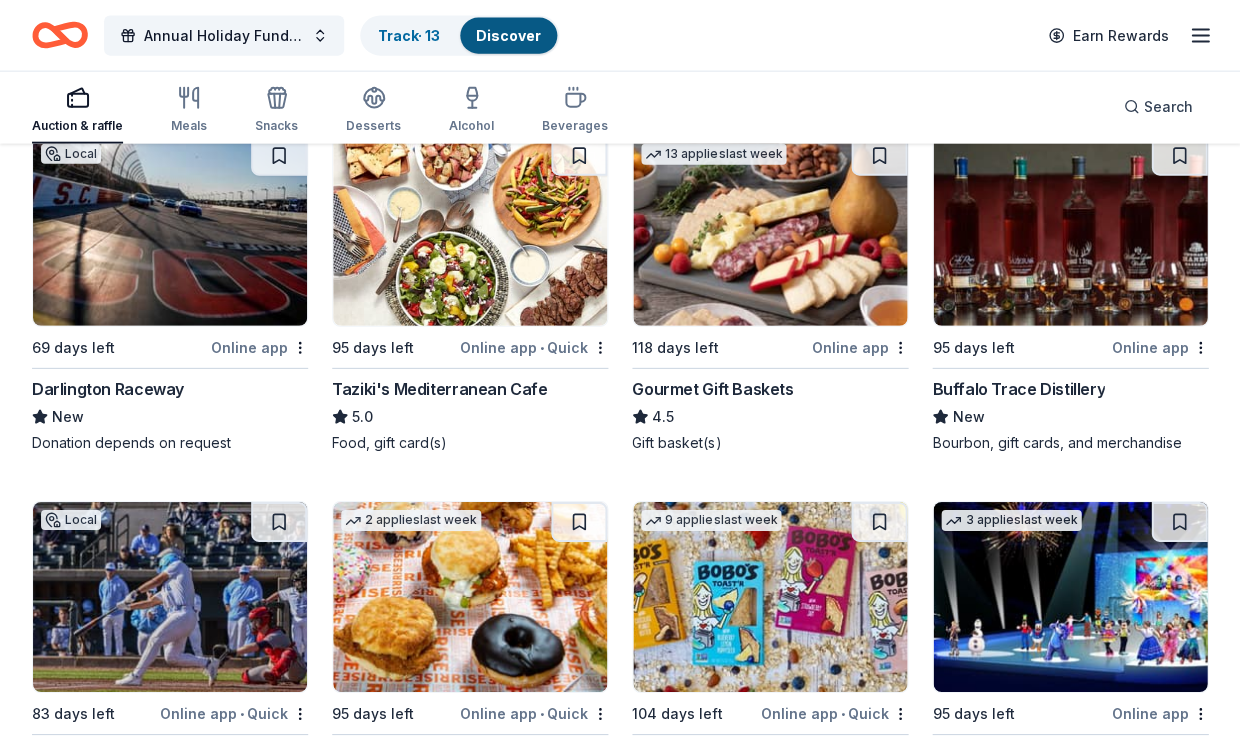 click at bounding box center (1070, 231) 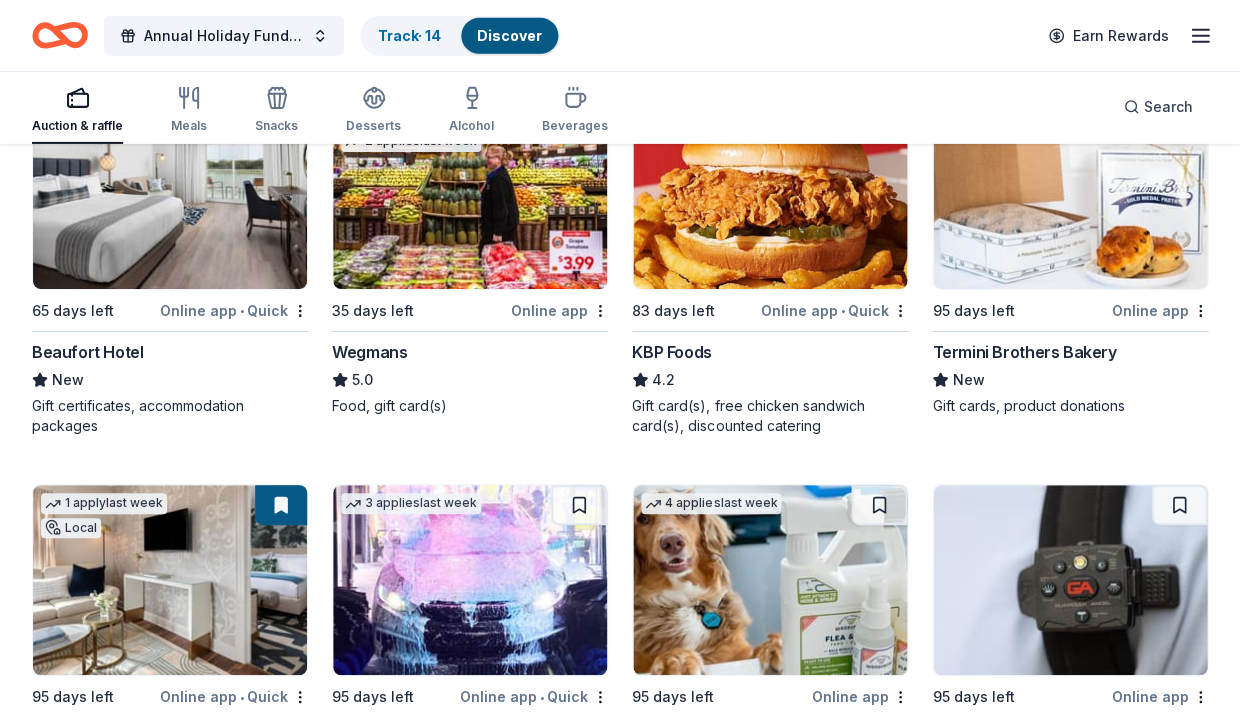 scroll, scrollTop: 2527, scrollLeft: 0, axis: vertical 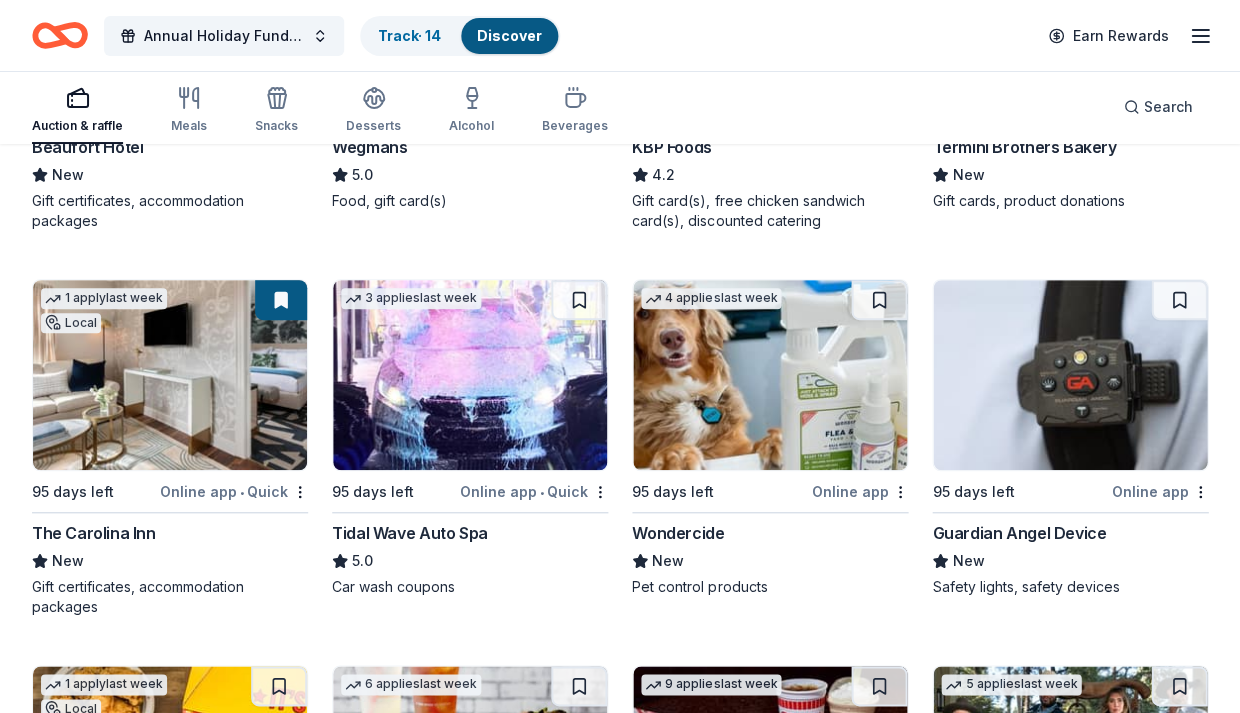 click at bounding box center (281, 300) 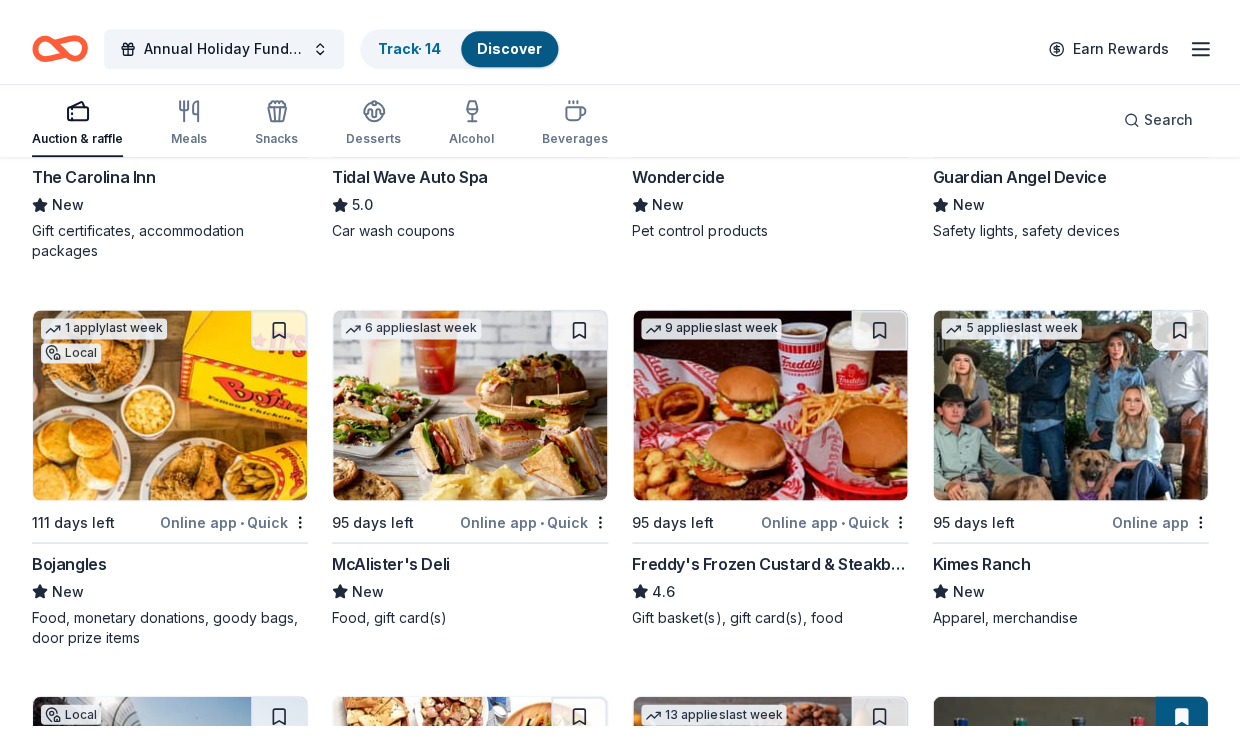 scroll, scrollTop: 3146, scrollLeft: 0, axis: vertical 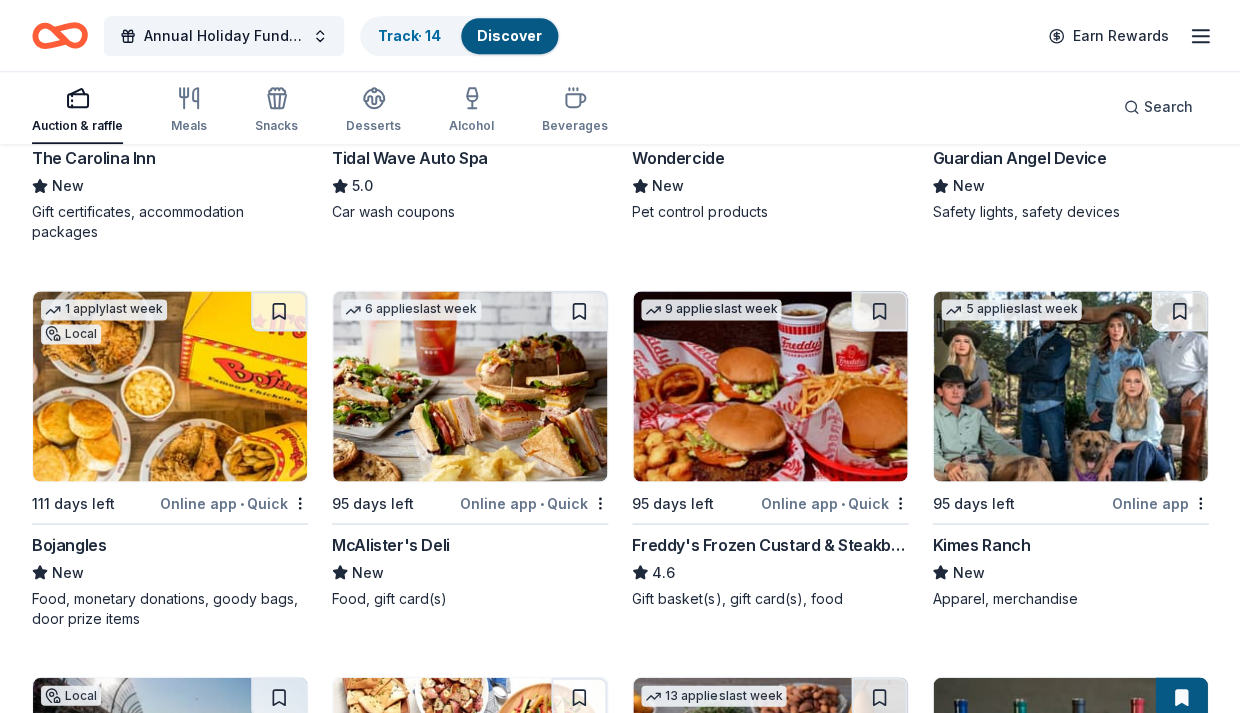 click at bounding box center [470, 386] 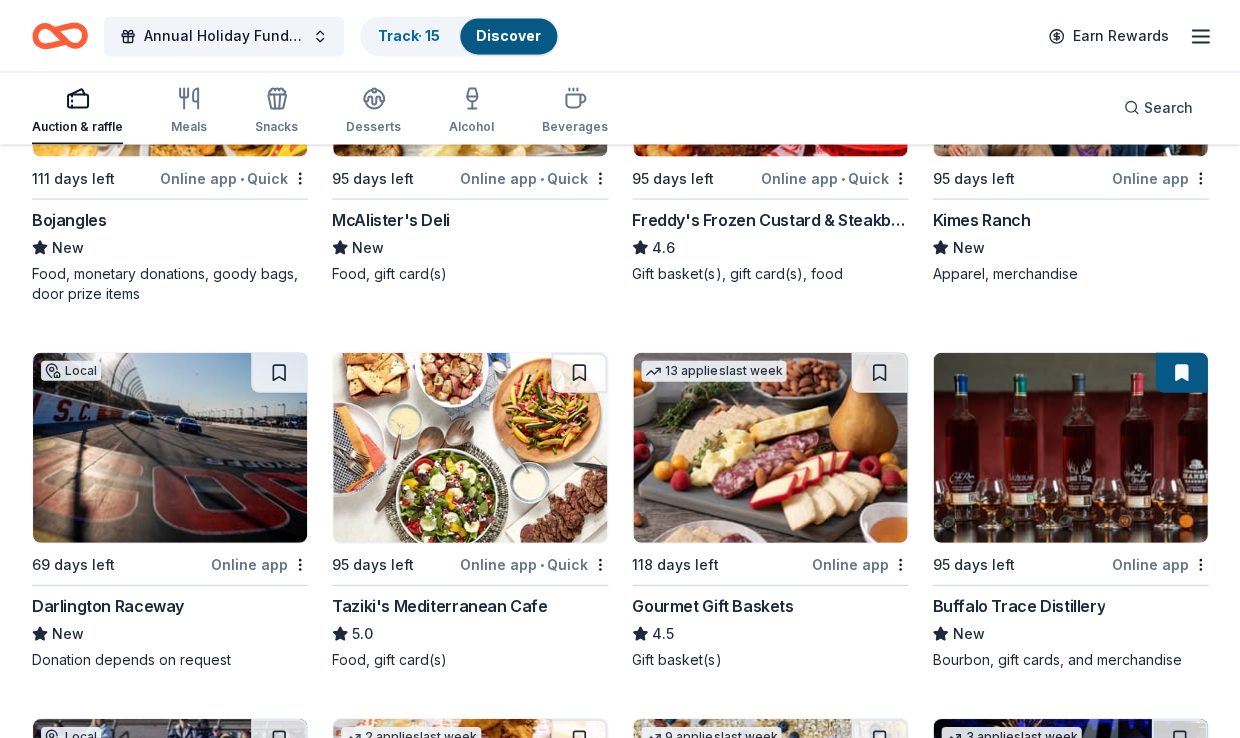 scroll, scrollTop: 3484, scrollLeft: 0, axis: vertical 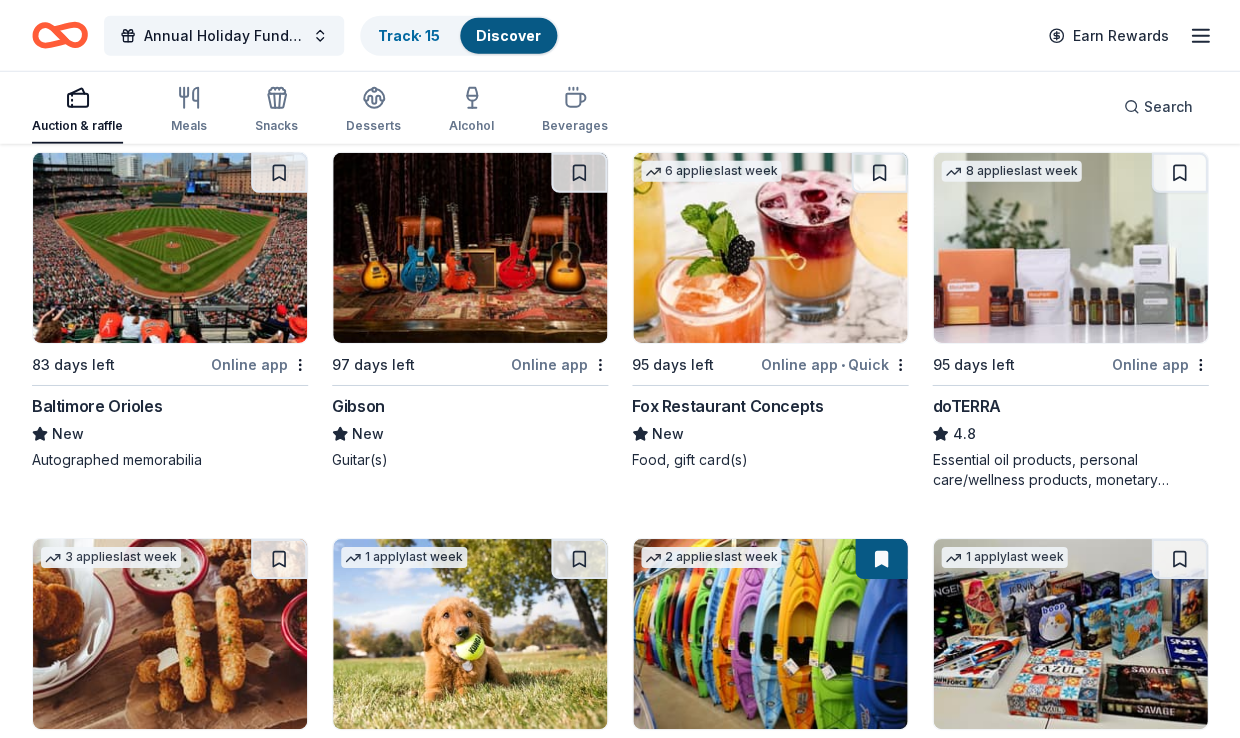 click on "doTERRA" at bounding box center [966, 406] 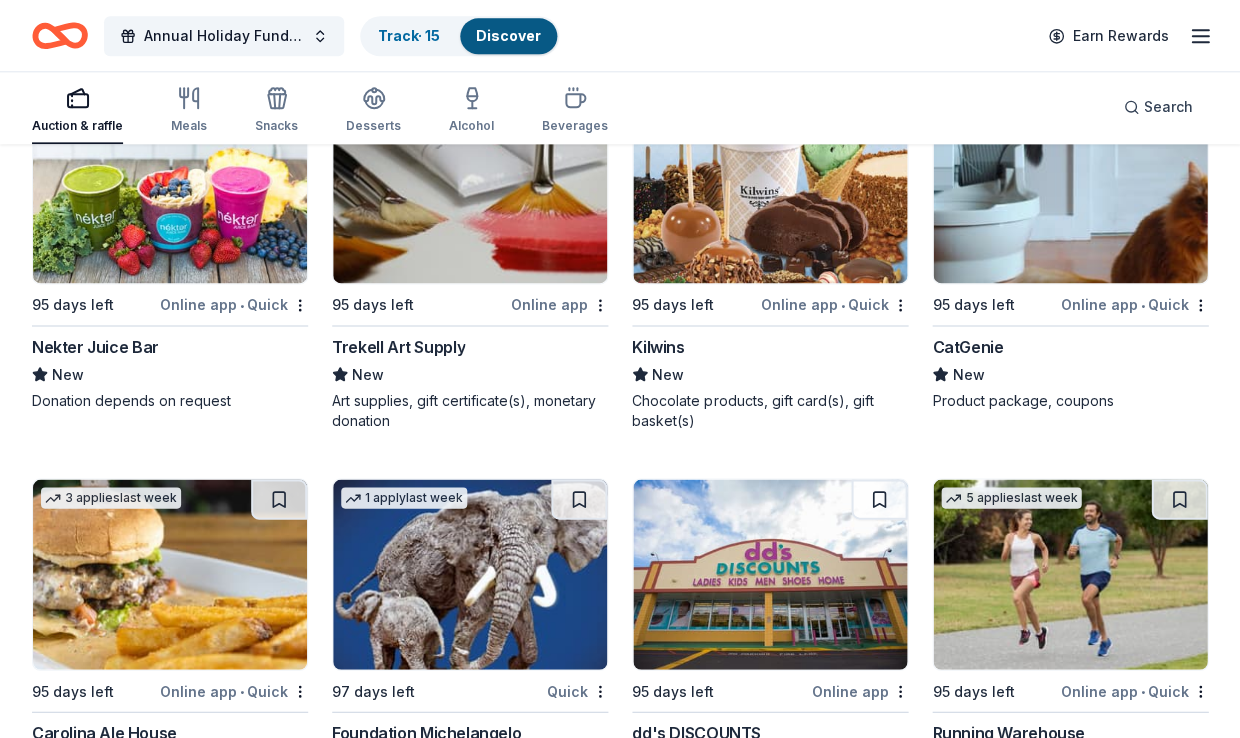 scroll, scrollTop: 7532, scrollLeft: 0, axis: vertical 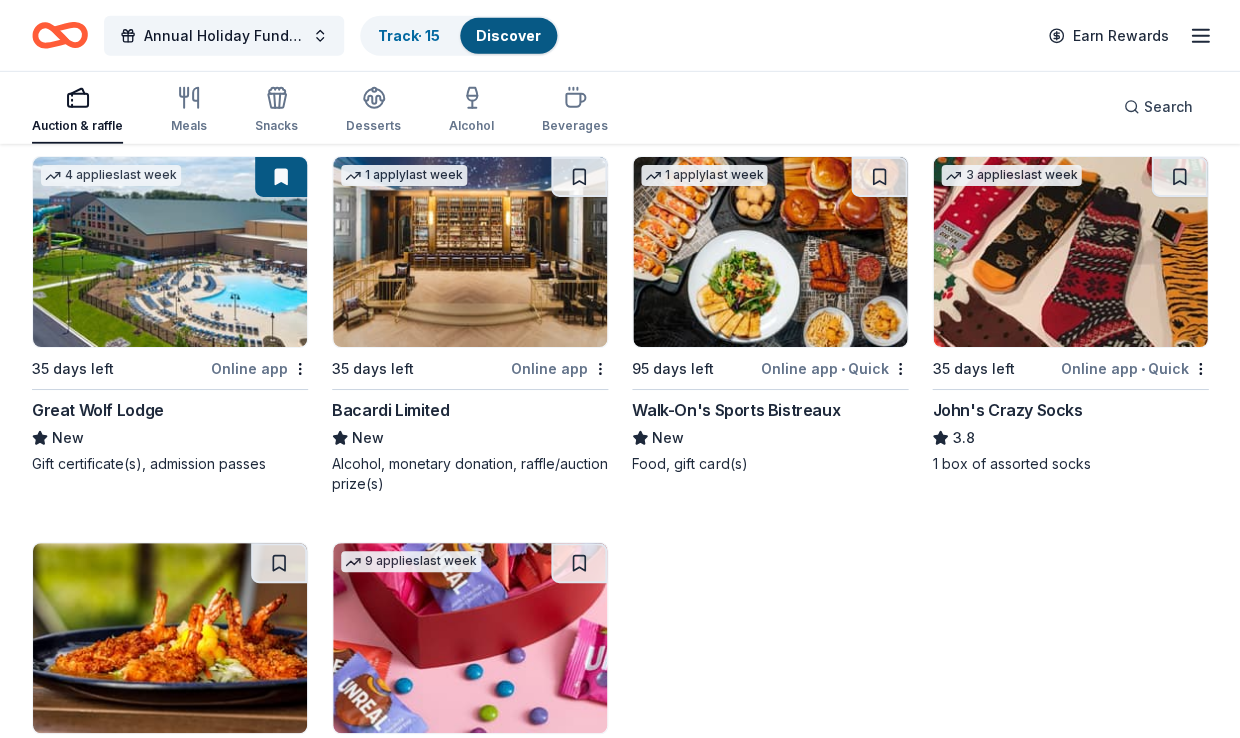 click at bounding box center [470, 252] 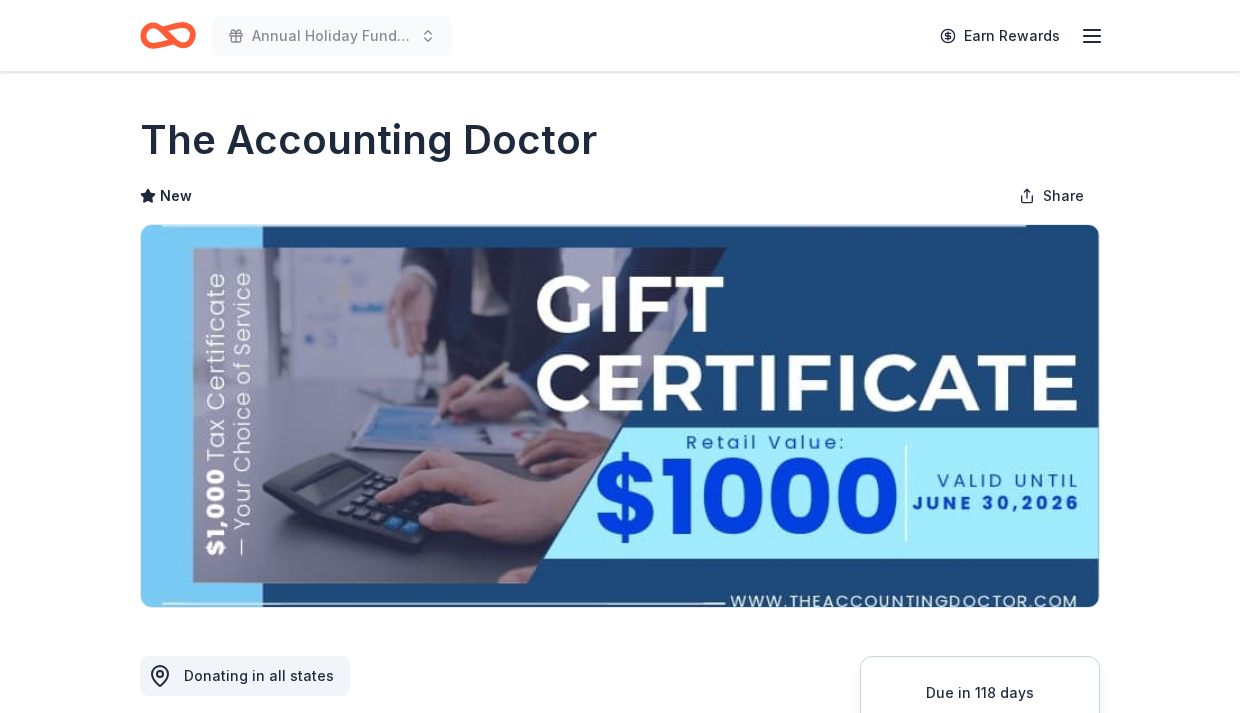 scroll, scrollTop: 0, scrollLeft: 0, axis: both 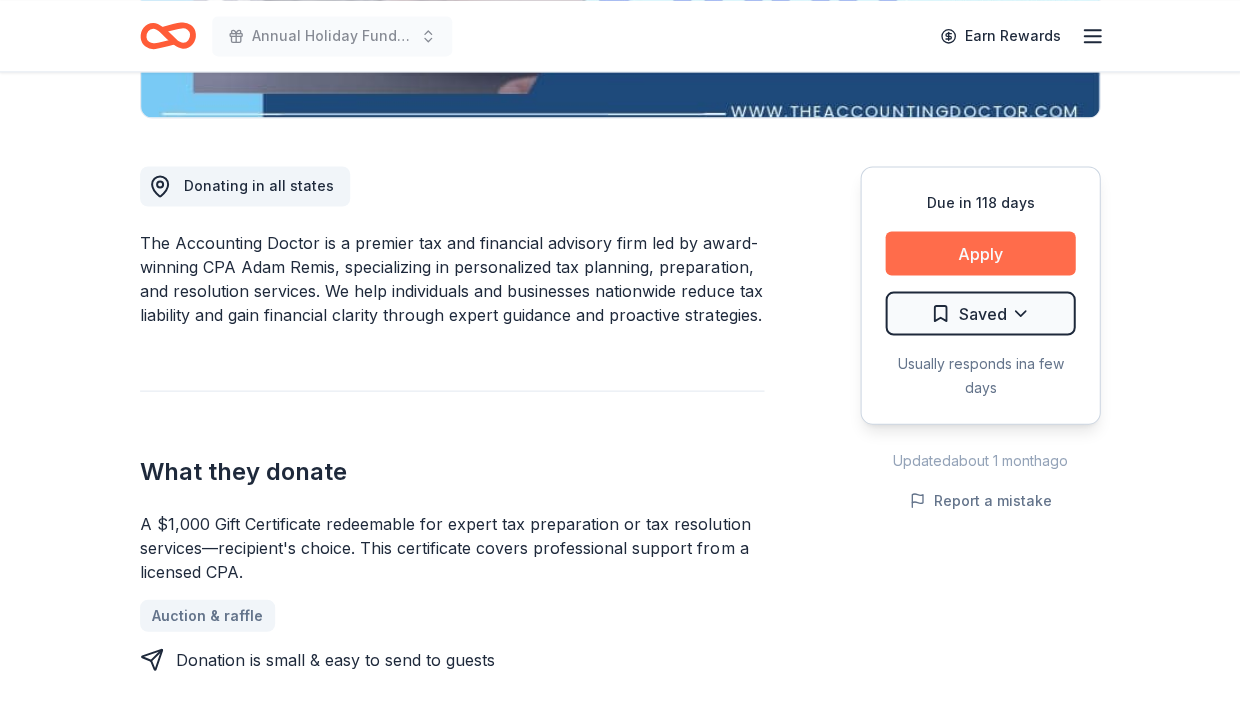 click on "Apply" at bounding box center [980, 253] 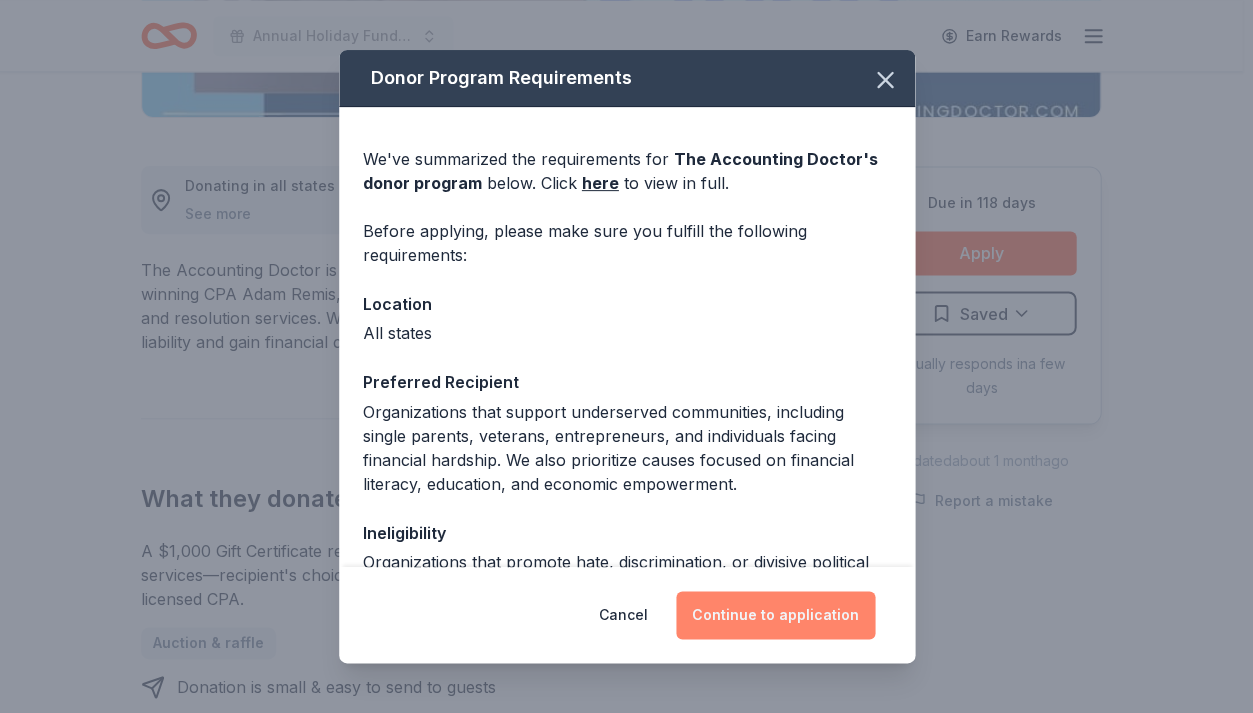 click on "Continue to application" at bounding box center (775, 615) 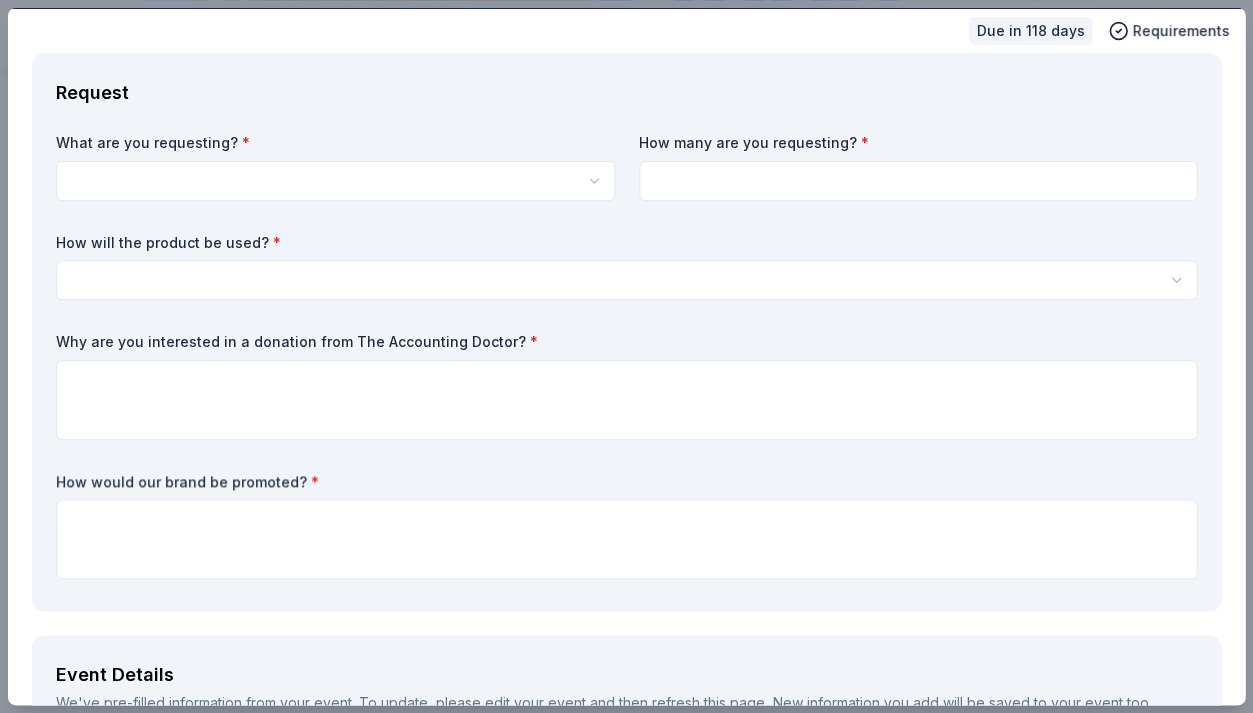 scroll, scrollTop: 56, scrollLeft: 0, axis: vertical 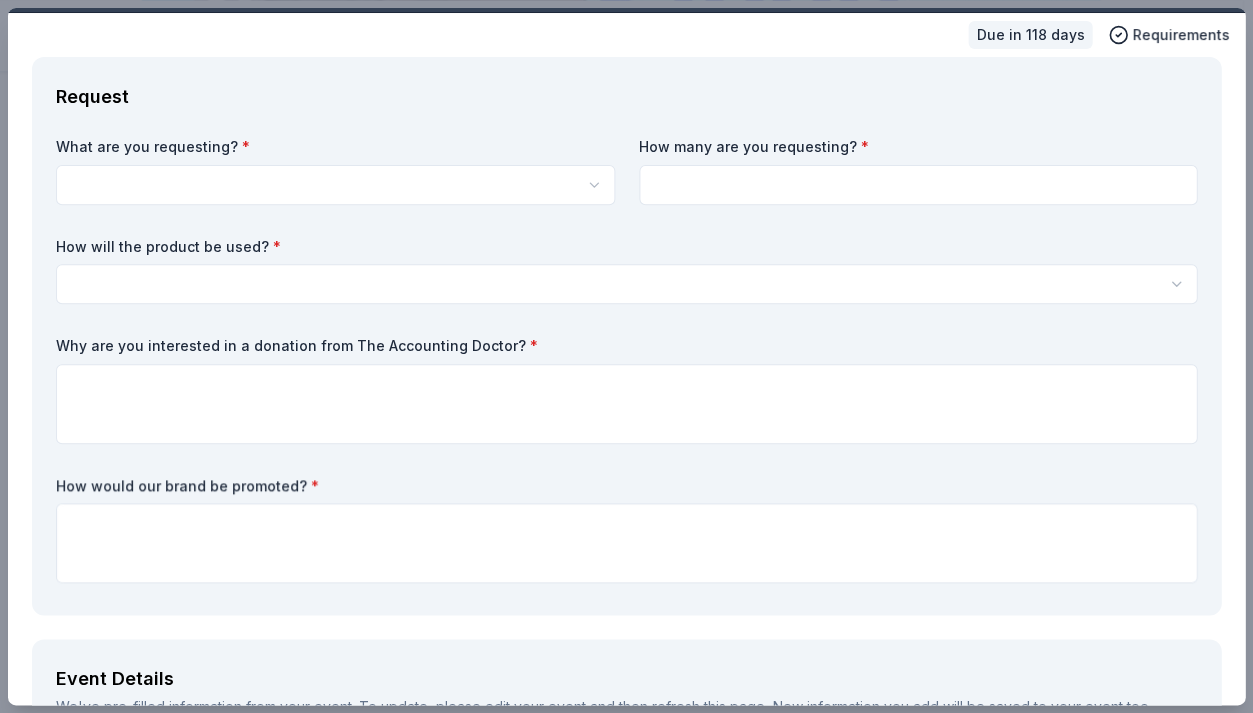 click at bounding box center [918, 185] 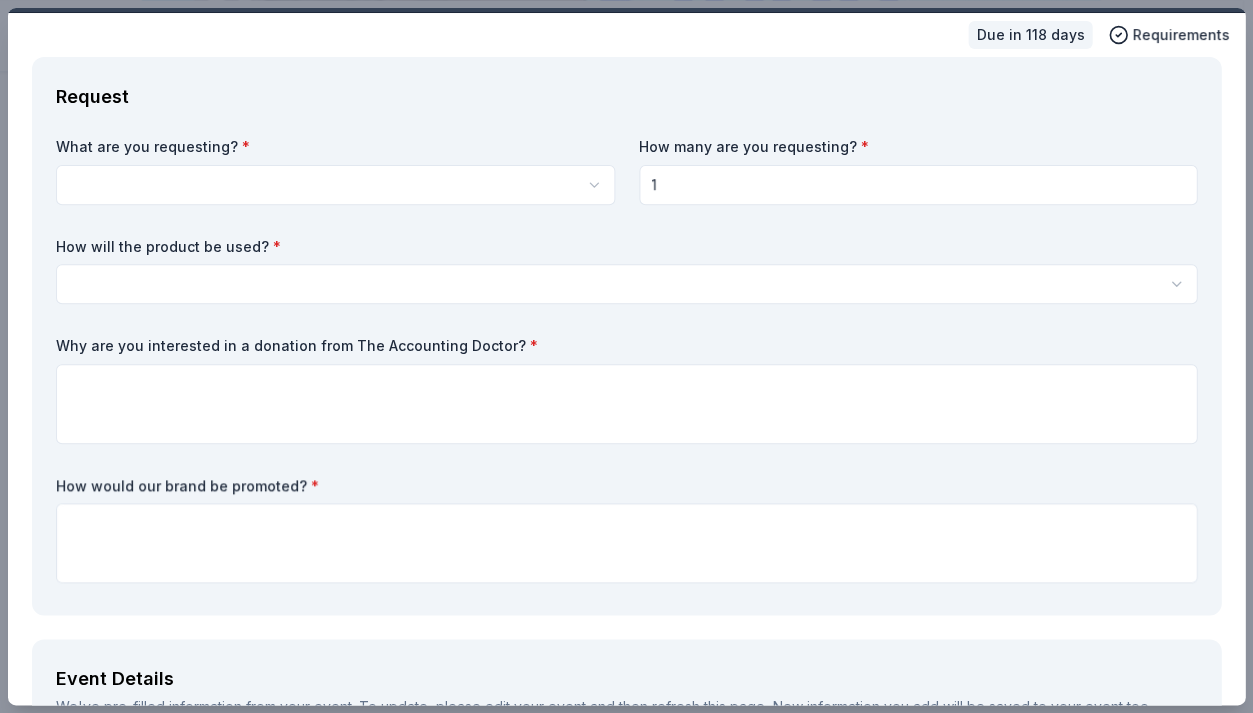 type on "1" 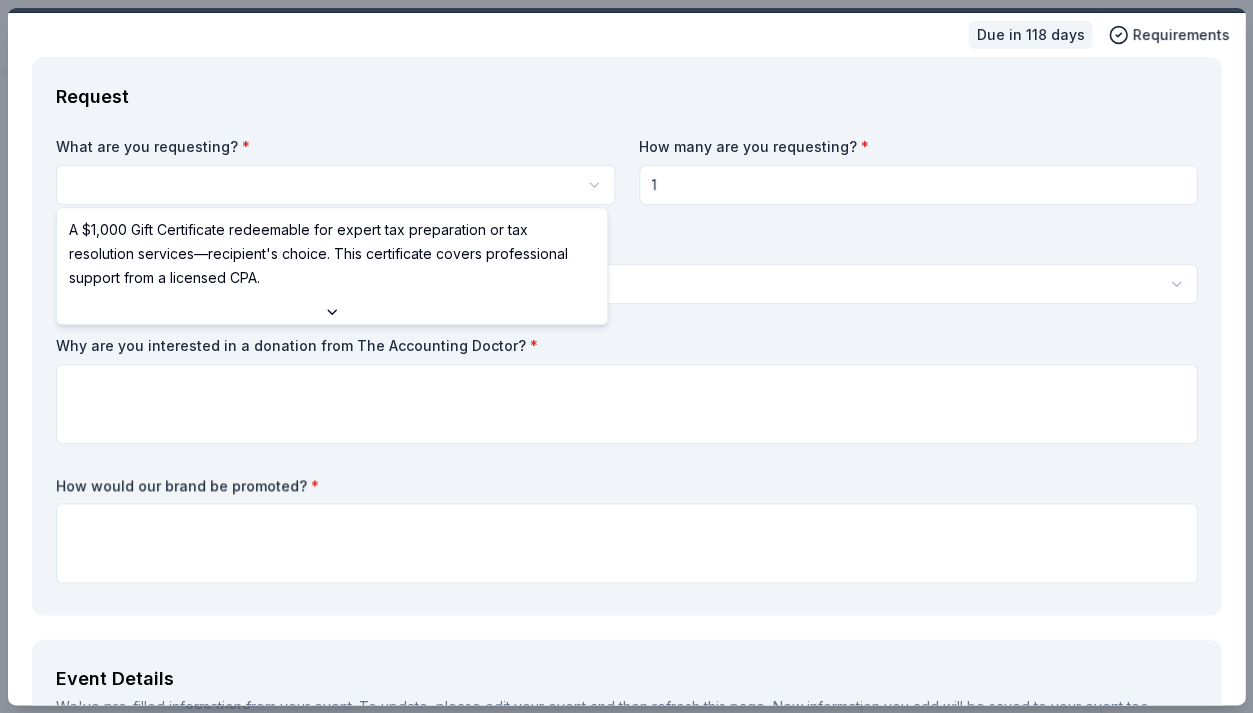 scroll, scrollTop: 0, scrollLeft: 0, axis: both 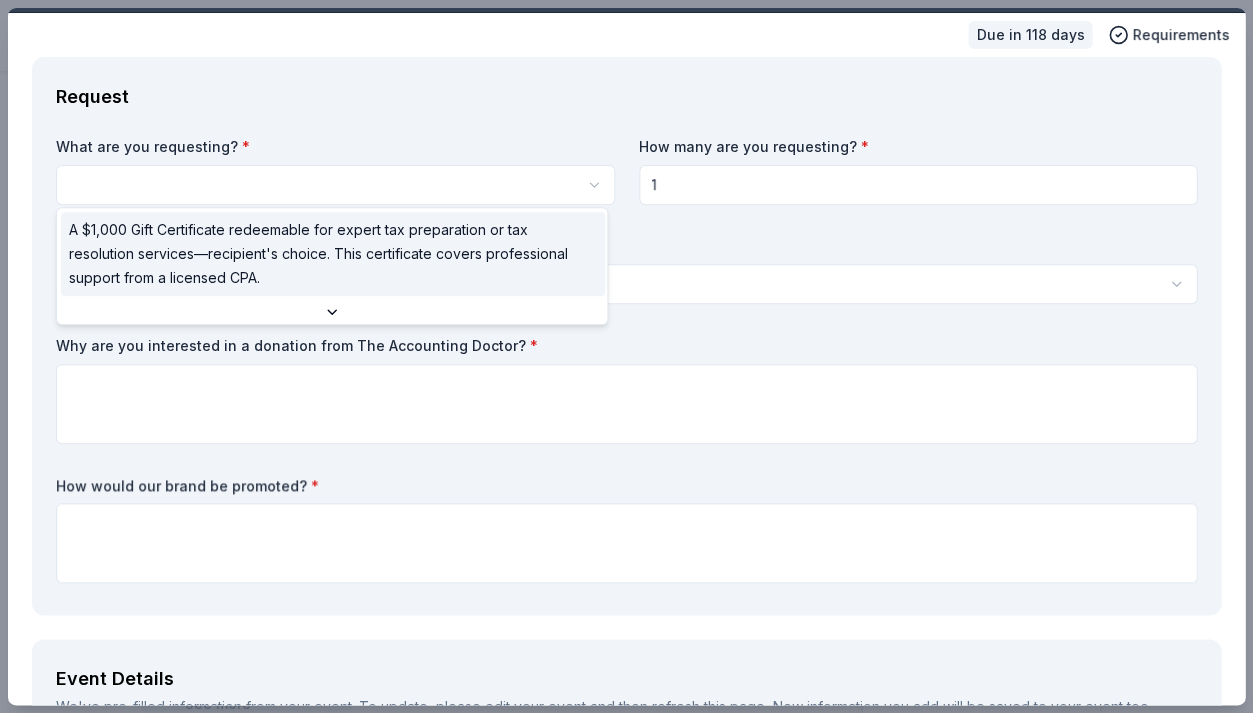 select on "A $1,000 Gift Certificate redeemable for expert tax preparation or tax resolution services—recipient's choice. This certificate covers professional support from a licensed CPA." 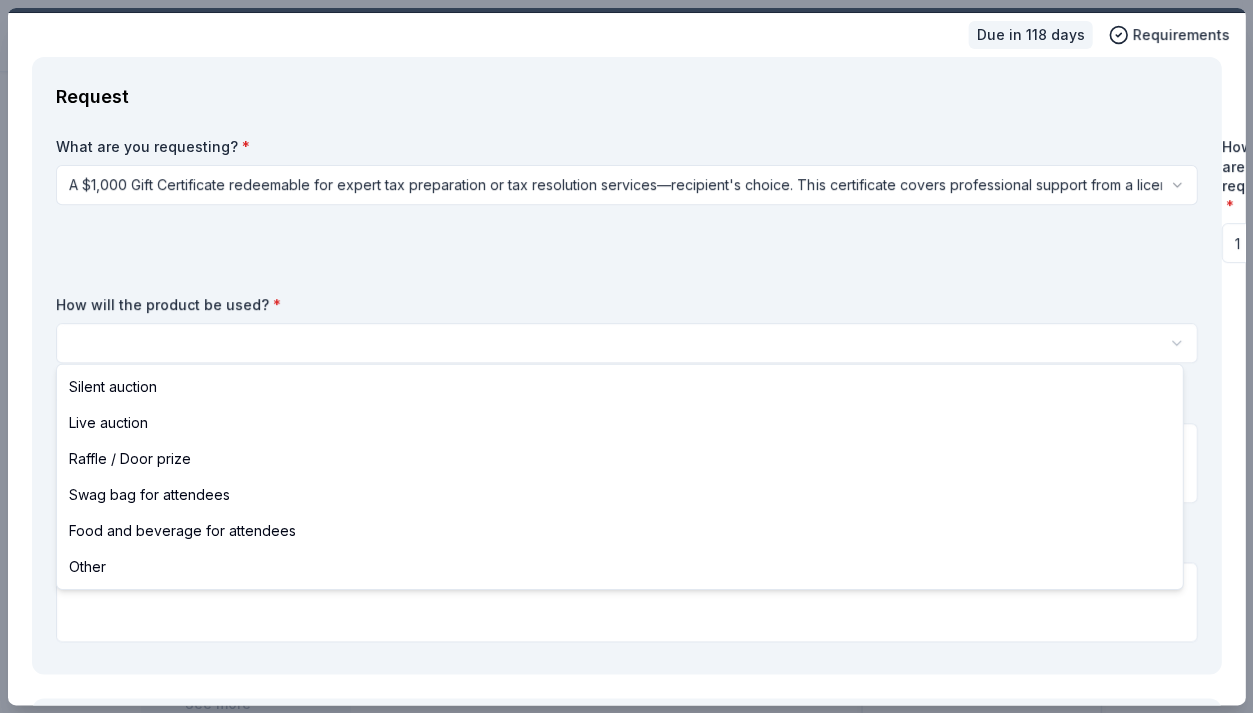 click on "Annual Holiday Fundraiser Saved Apply Due in 118 days Share The Accounting Doctor New Share Donating in all states See more The Accounting Doctor is a premier tax and financial advisory firm led by award-winning CPA Adam Remis, specializing in personalized tax planning, preparation, and resolution services. We help individuals and businesses nationwide reduce tax liability and gain financial clarity through expert guidance and proactive strategies. What they donate A $1,000 Gift Certificate redeemable for expert tax preparation or tax resolution services—recipient's choice. This certificate covers professional support from a licensed CPA. Auction & raffle Donation is small & easy to send to guests Who they donate to  Preferred Organizations that support underserved communities, including single parents, veterans, entrepreneurs, and individuals facing financial hardship. We also prioritize causes focused on financial literacy, education, and economic empowerment. Education Military Poverty & Hunger Apply New" at bounding box center [626, 356] 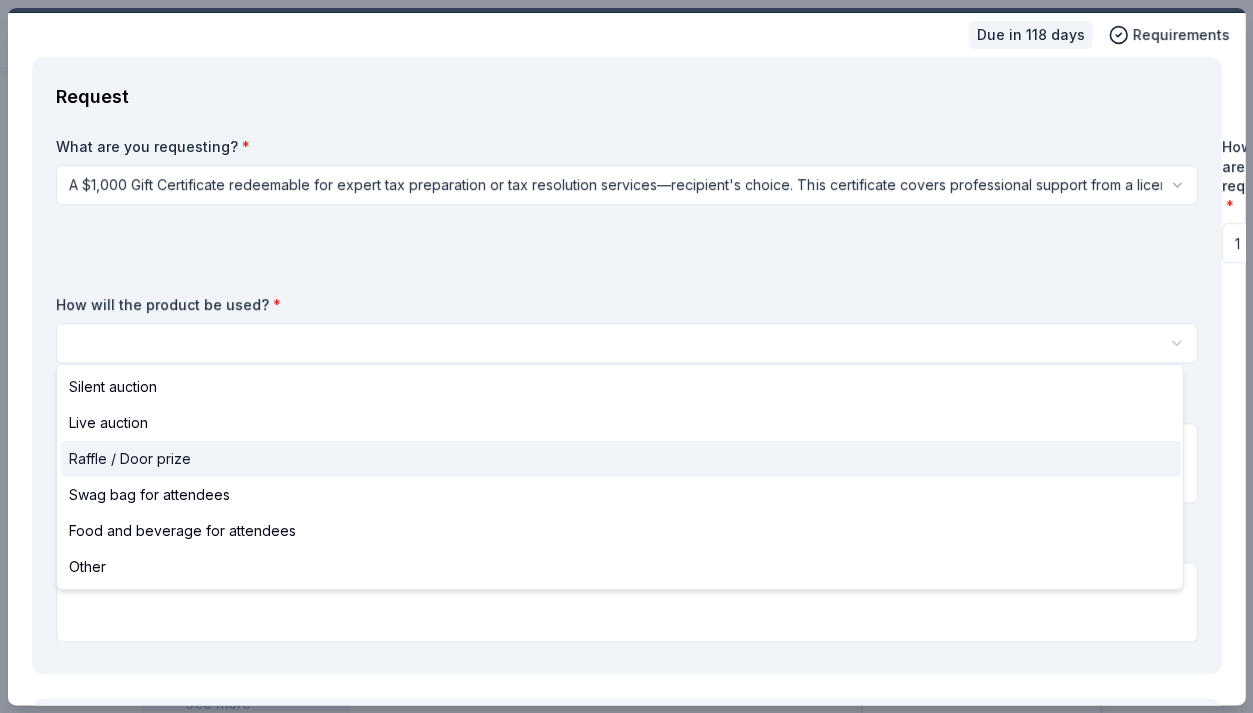 select on "raffleDoorPrize" 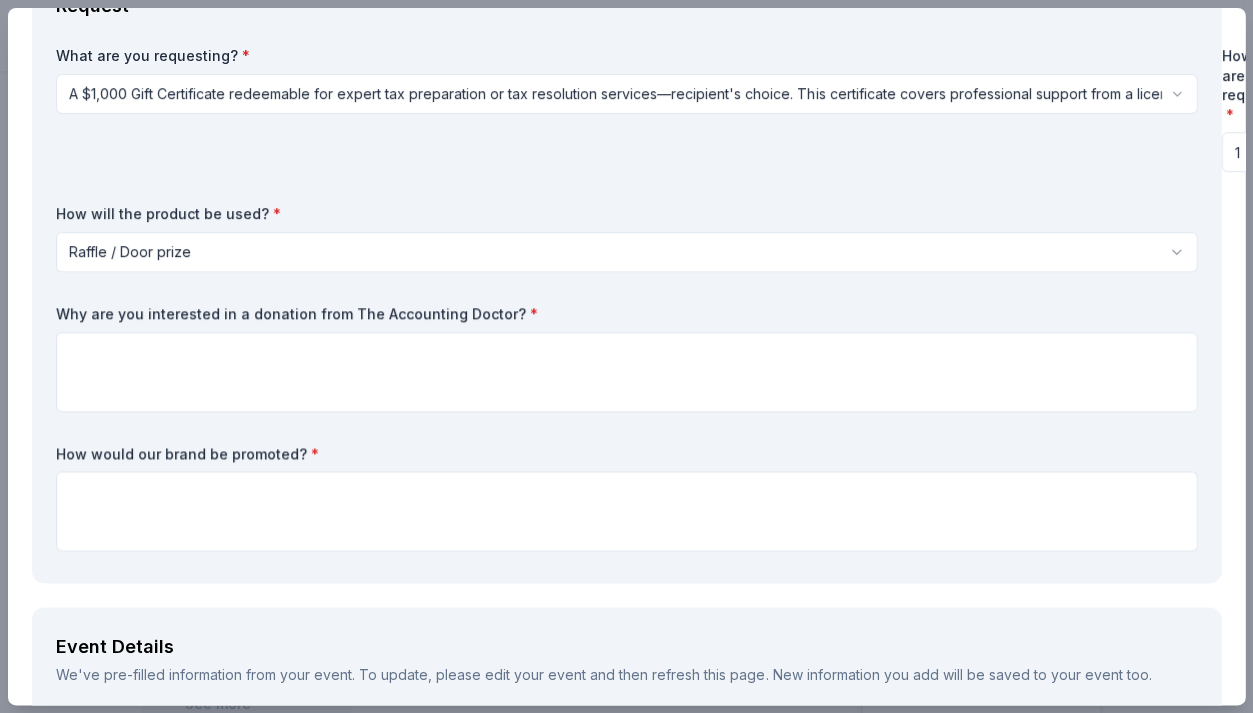 scroll, scrollTop: 140, scrollLeft: 0, axis: vertical 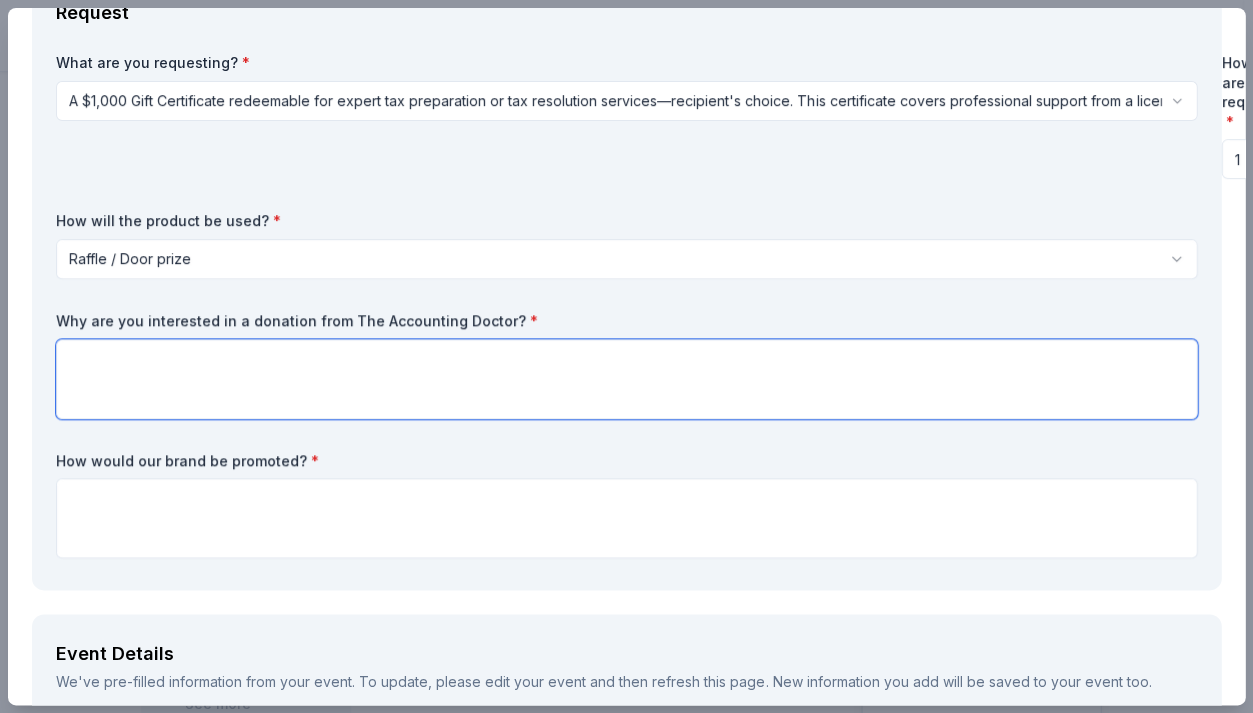 click at bounding box center [626, 379] 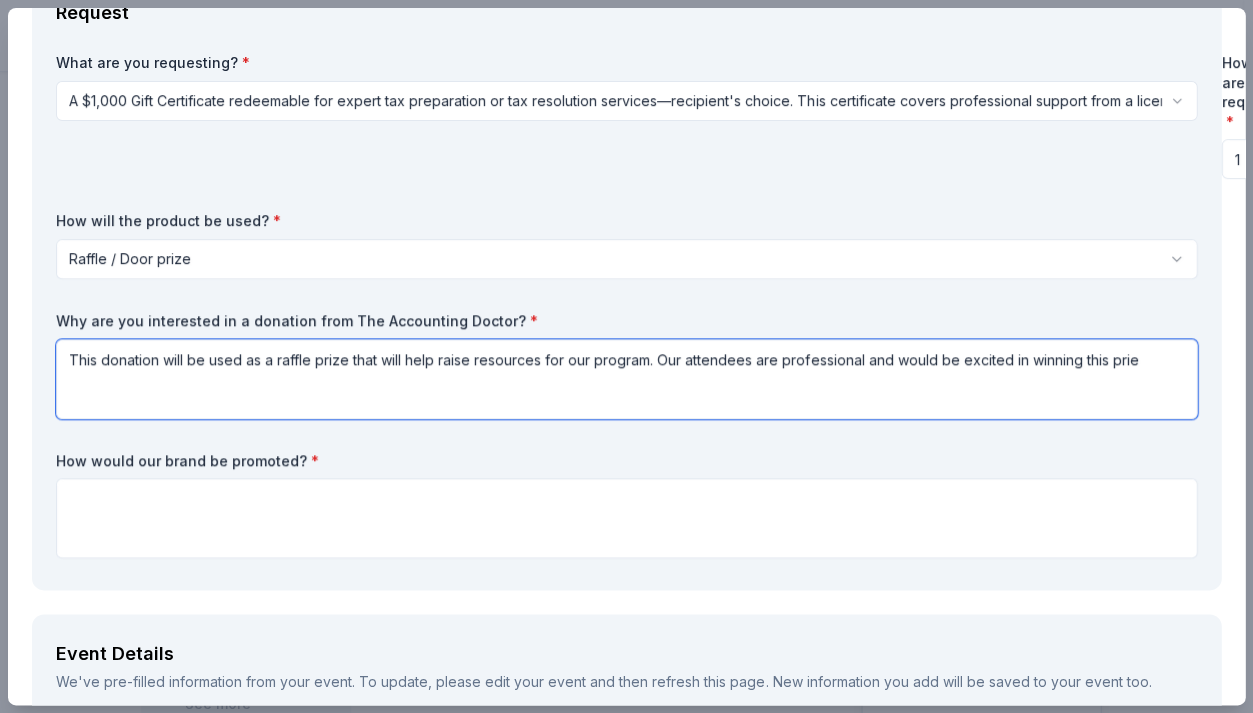 type on "This donation will be used as a raffle prize that will help raise resources for our program. Our attendees are professional and would be excited in winning this prize" 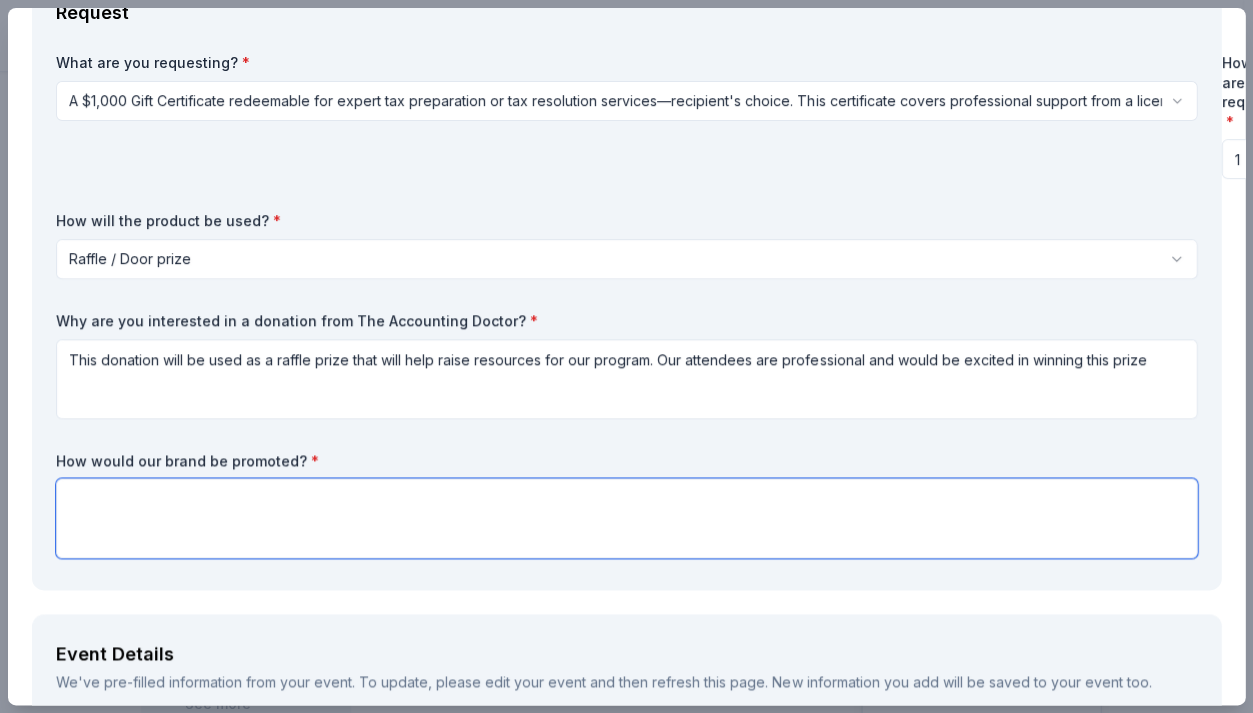 drag, startPoint x: 1034, startPoint y: 375, endPoint x: 418, endPoint y: 508, distance: 630.1944 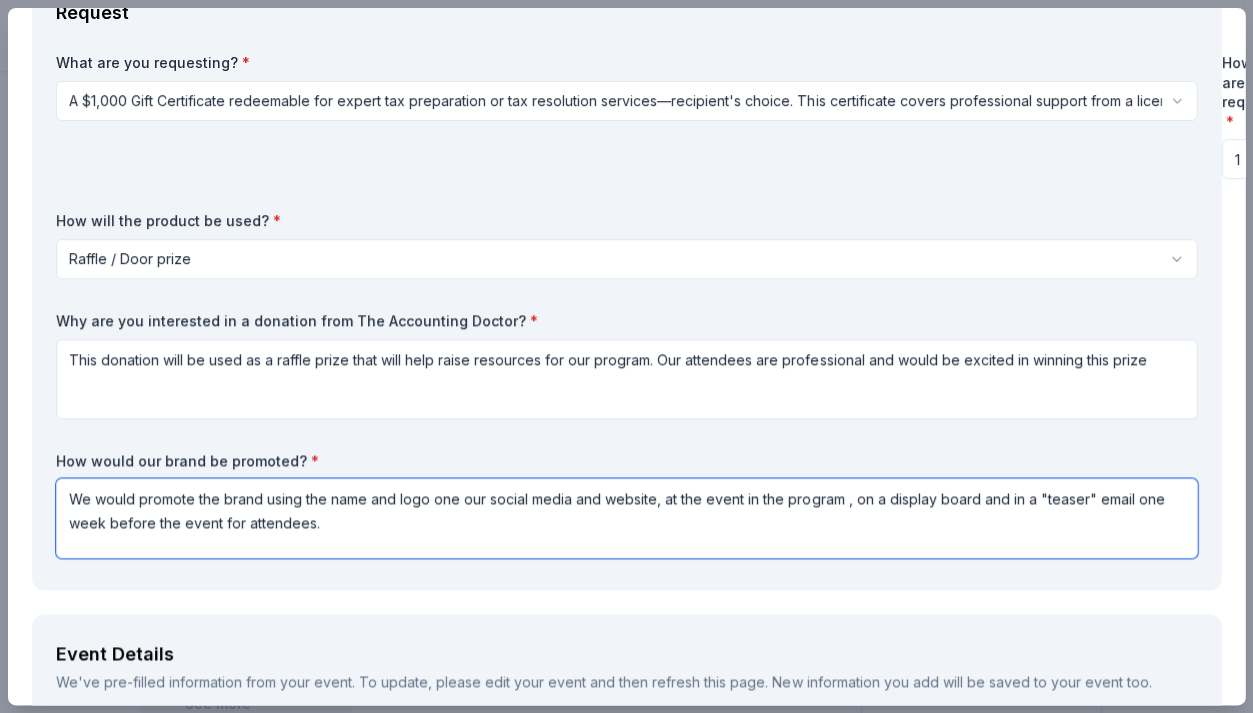 type on "We would promote the brand using the name and logo one our social media and website, at the event in the program , on a display board and in a "teaser" email one week before the event for attendees." 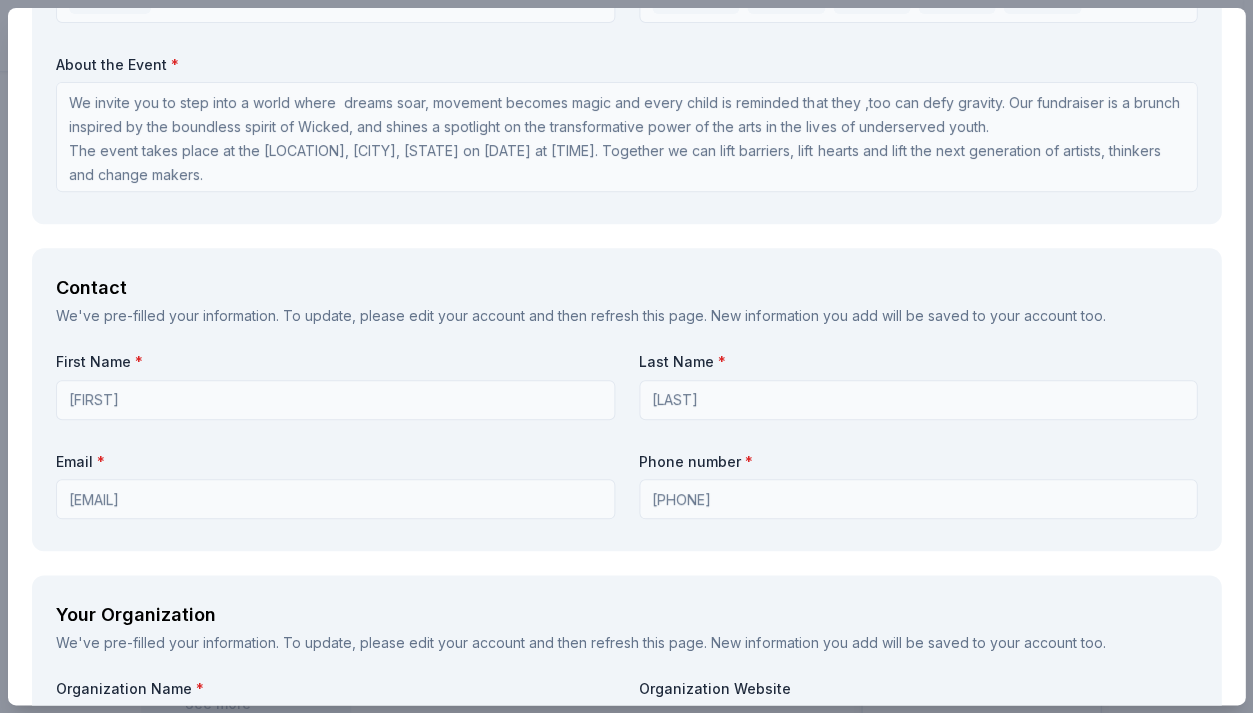 scroll, scrollTop: 1241, scrollLeft: 0, axis: vertical 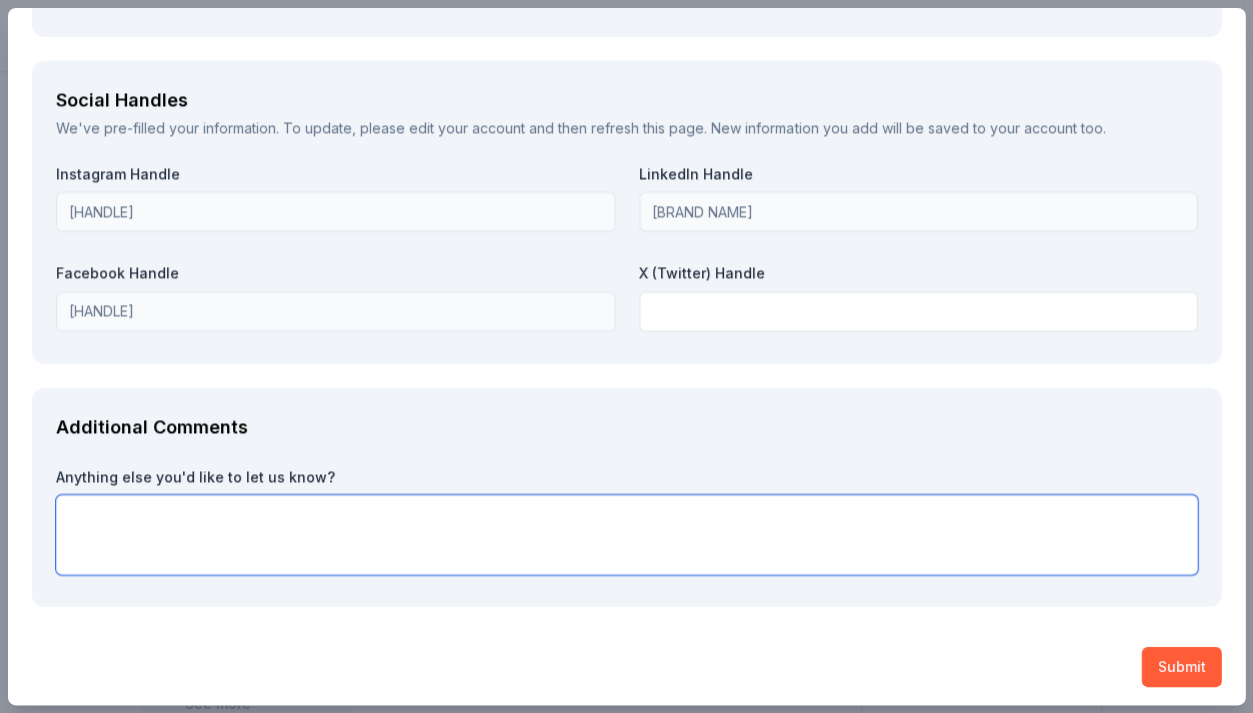 click at bounding box center (626, 535) 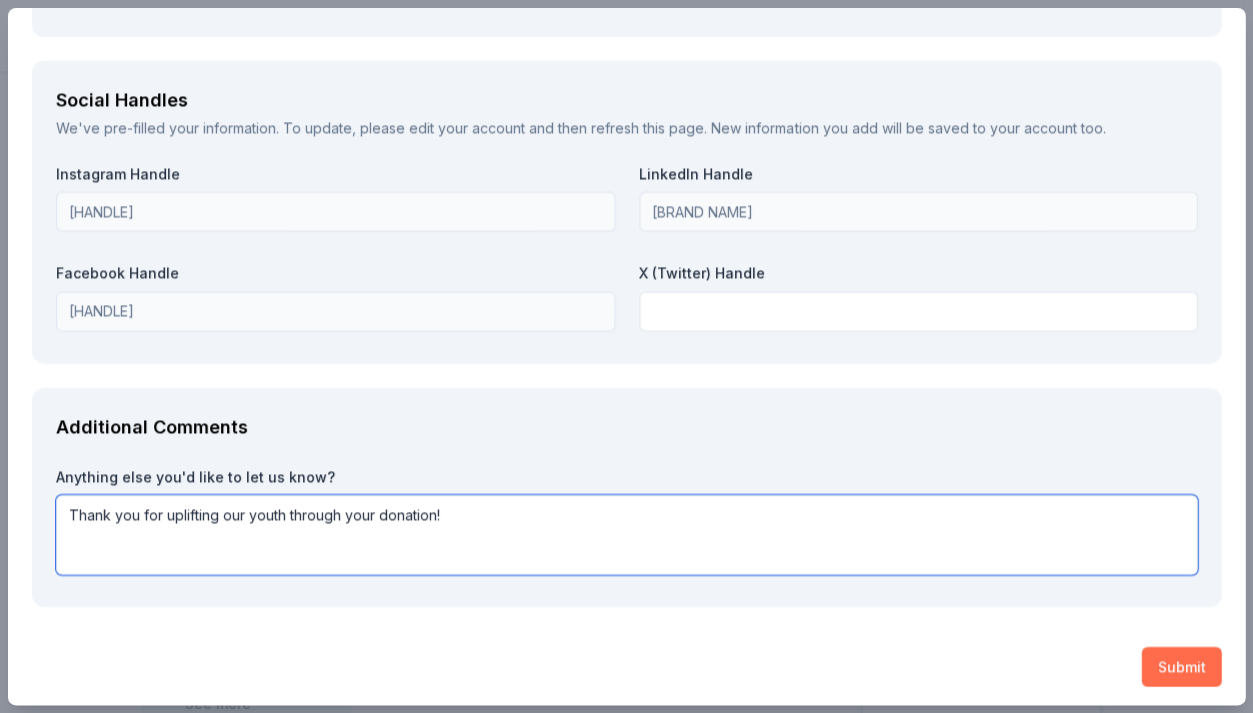 type on "Thank you for uplifting our youth through your donation!" 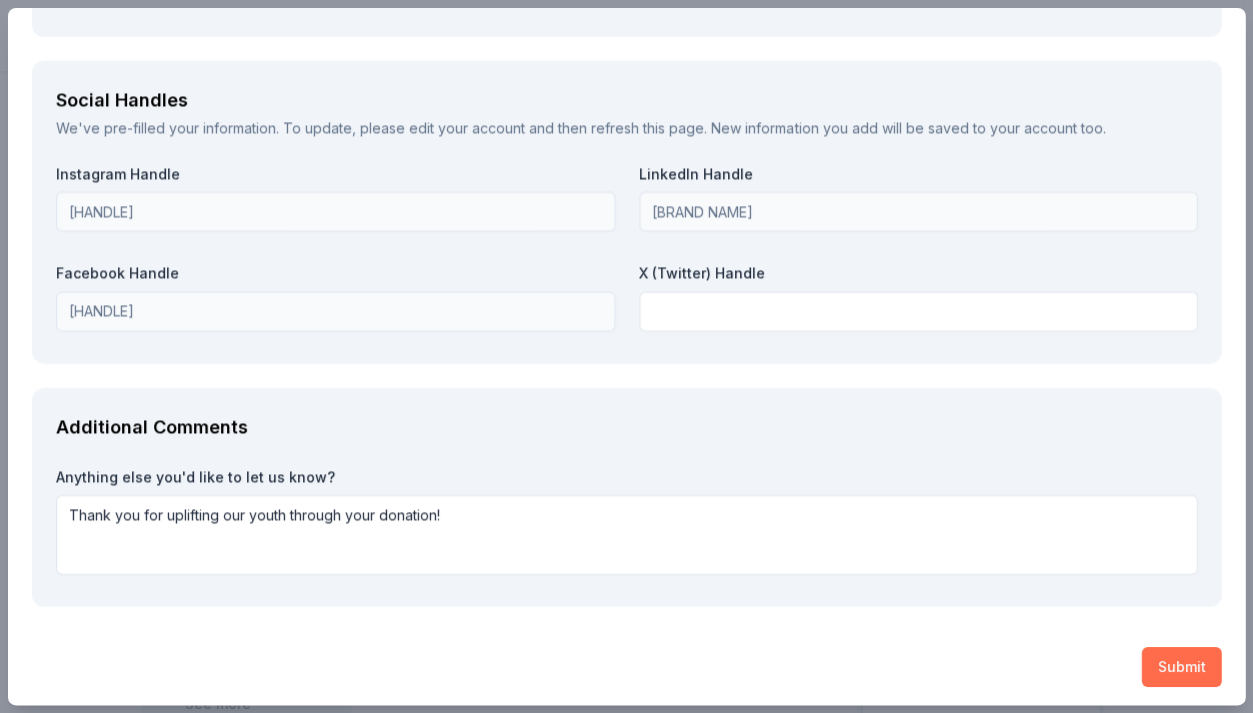 click on "Submit" at bounding box center [1181, 667] 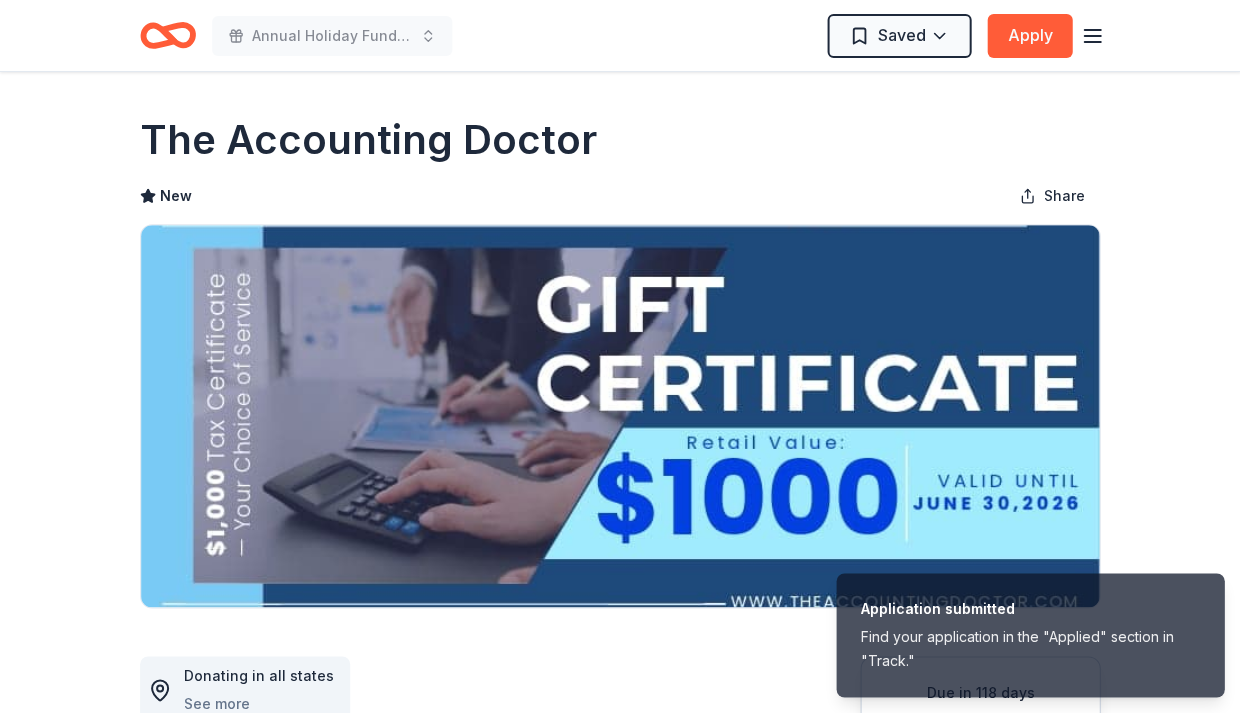 scroll, scrollTop: 0, scrollLeft: 0, axis: both 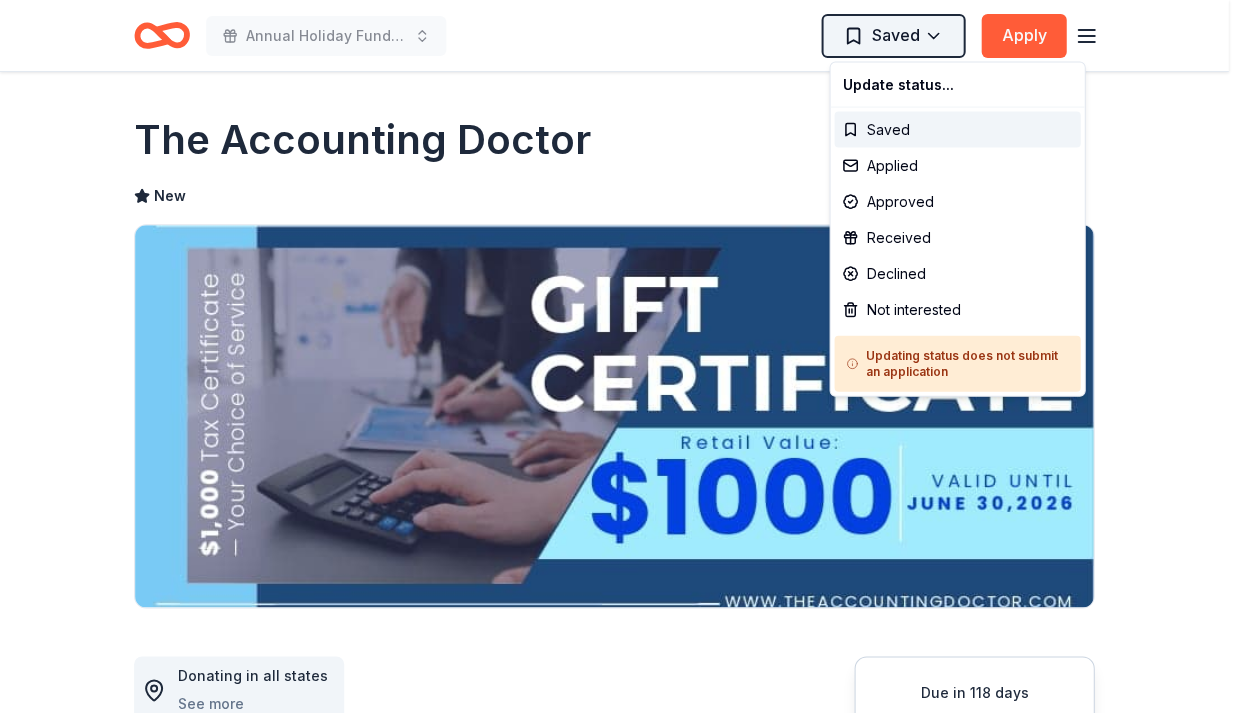 click on "Annual Holiday Fundraiser Saved Apply Due in 118 days Share The Accounting Doctor New Share Donating in all states See more The Accounting Doctor is a premier tax and financial advisory firm led by award-winning CPA Adam Remis, specializing in personalized tax planning, preparation, and resolution services. We help individuals and businesses nationwide reduce tax liability and gain financial clarity through expert guidance and proactive strategies. What they donate A $1,000 Gift Certificate redeemable for expert tax preparation or tax resolution services—recipient's choice. This certificate covers professional support from a licensed CPA. Auction & raffle Donation is small & easy to send to guests Who they donate to  Preferred Organizations that support underserved communities, including single parents, veterans, entrepreneurs, and individuals facing financial hardship. We also prioritize causes focused on financial literacy, education, and economic empowerment. Education Military Poverty & Hunger Apply New" at bounding box center [620, 356] 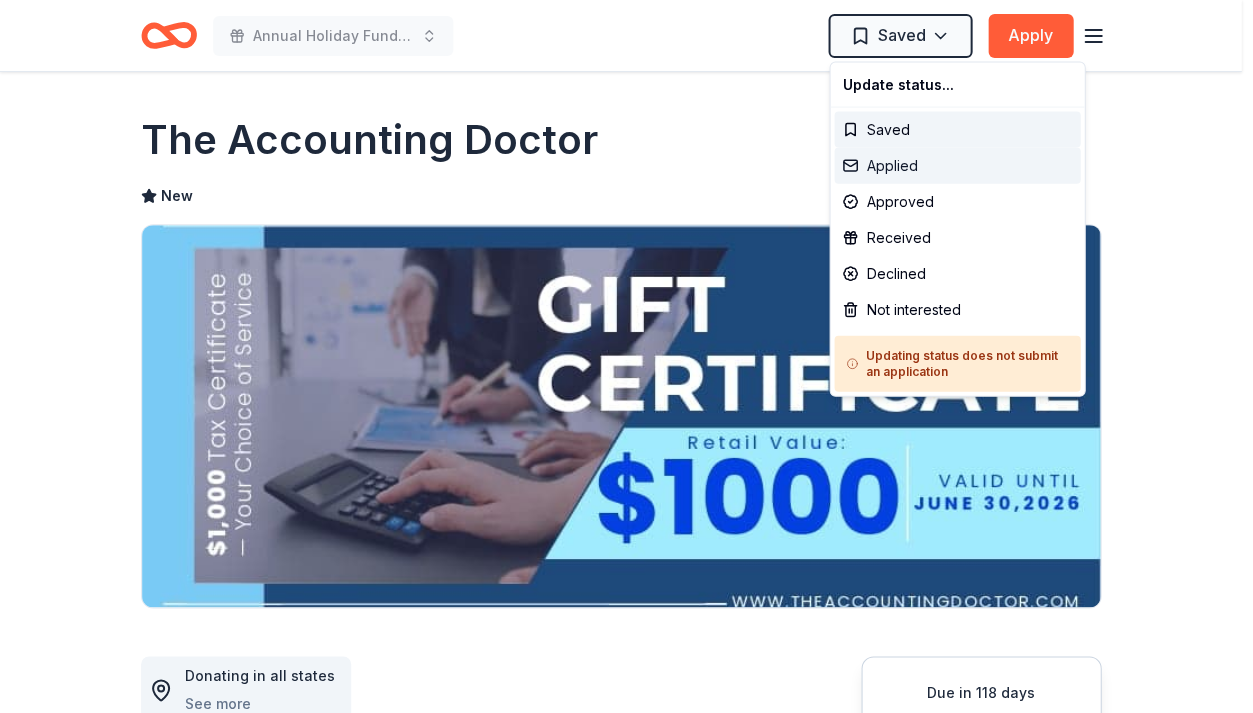 click on "Applied" at bounding box center (957, 166) 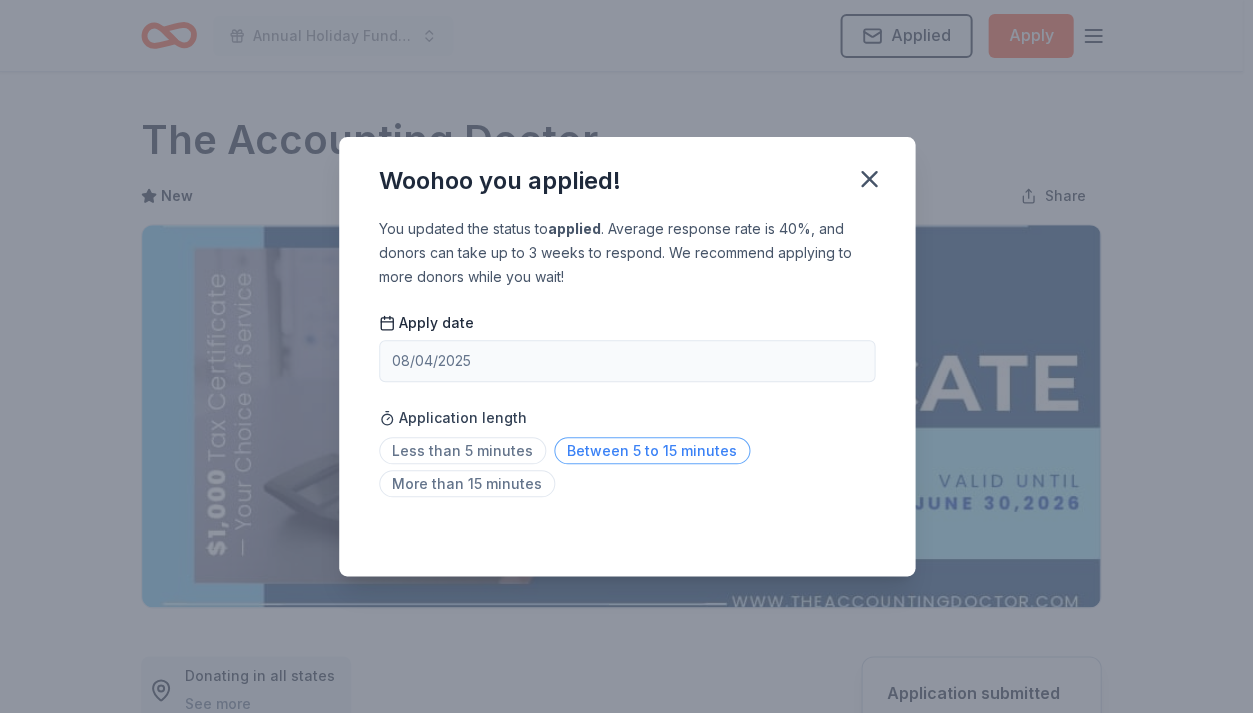 click on "Between 5 to 15 minutes" at bounding box center (652, 450) 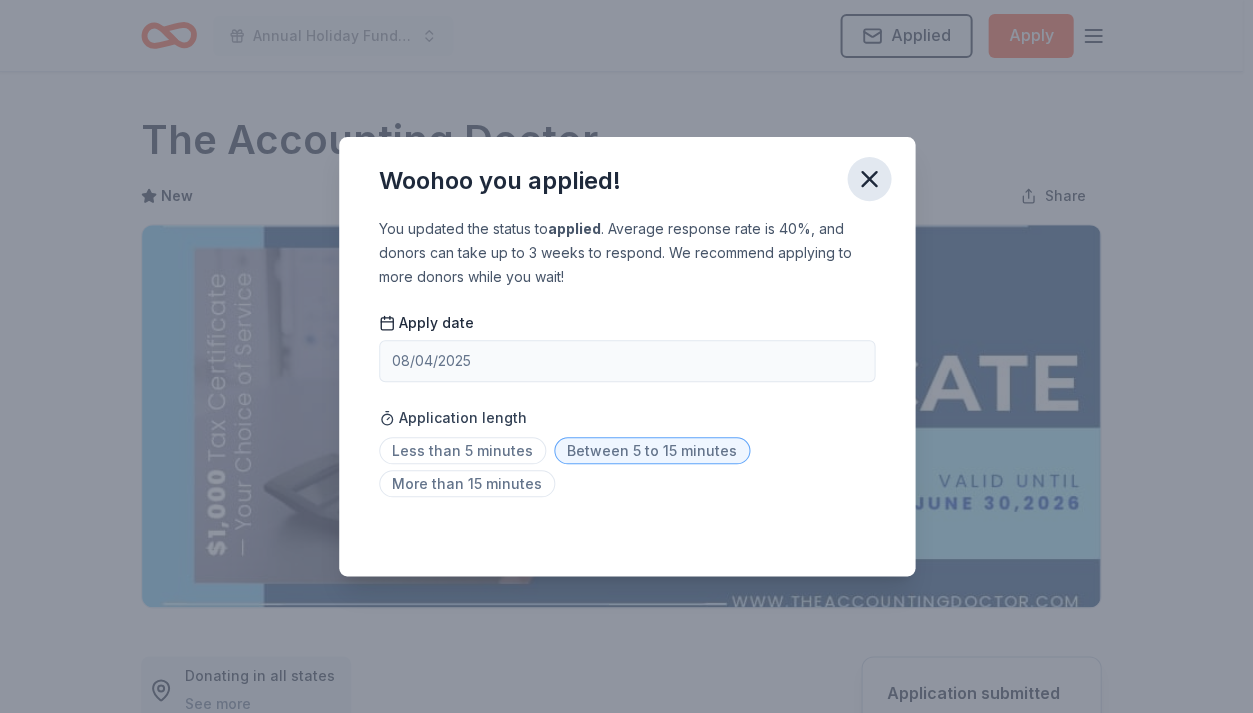 click 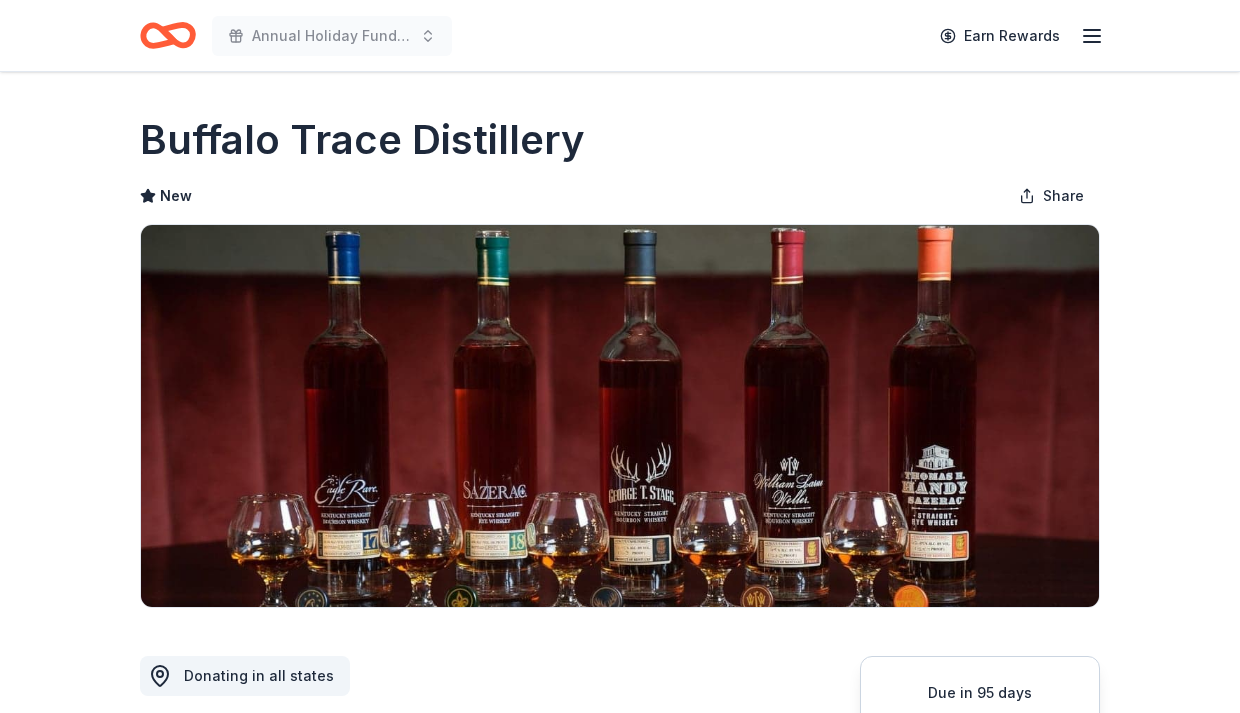 scroll, scrollTop: 0, scrollLeft: 0, axis: both 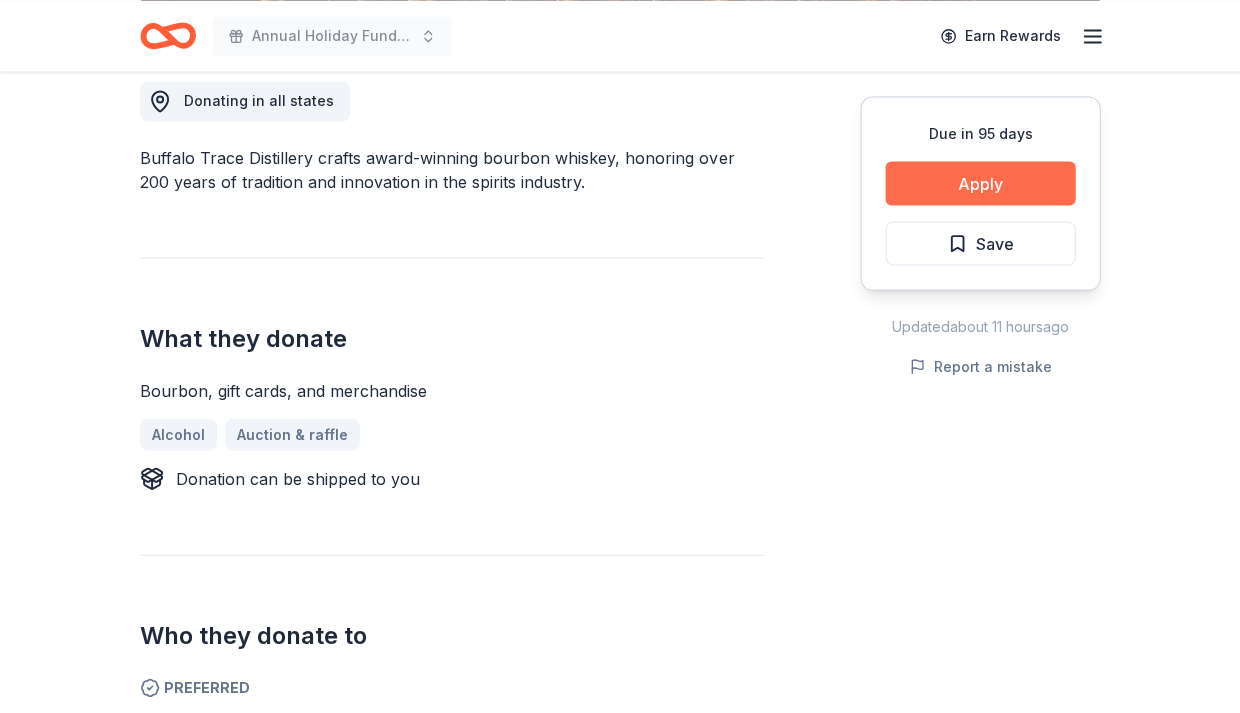 click on "Apply" at bounding box center [980, 183] 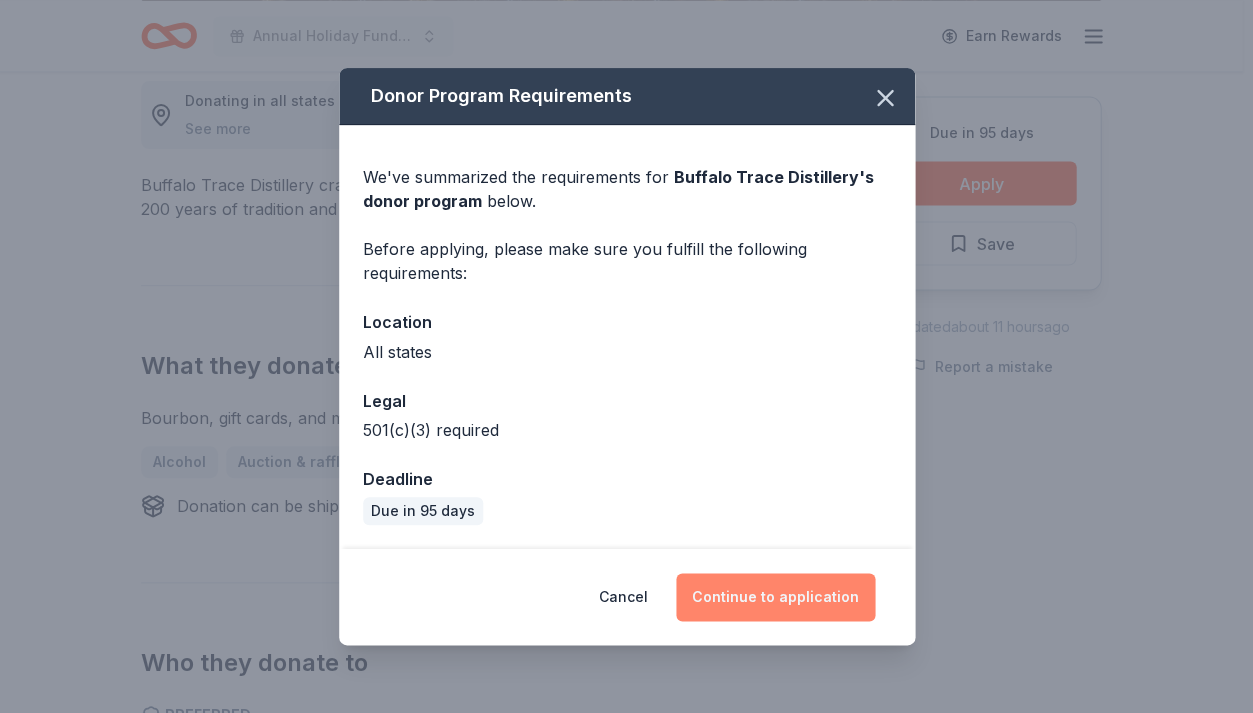 click on "Continue to application" at bounding box center (775, 597) 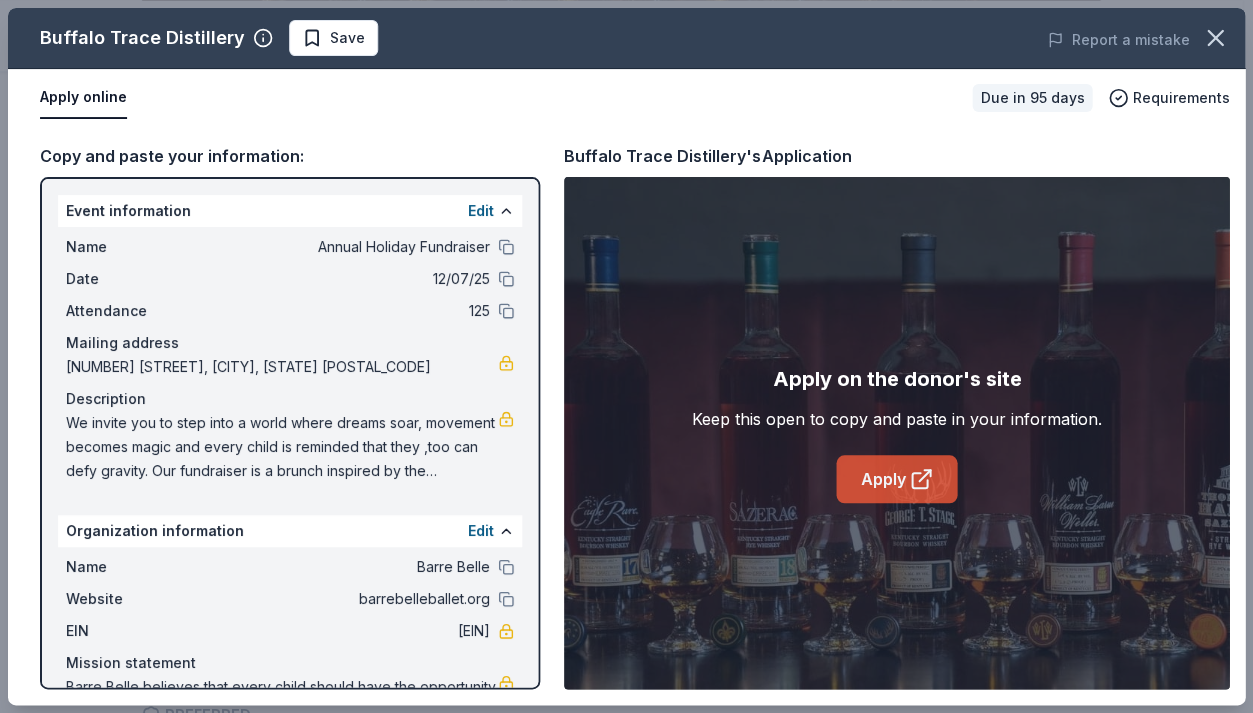 click on "Apply" at bounding box center (896, 479) 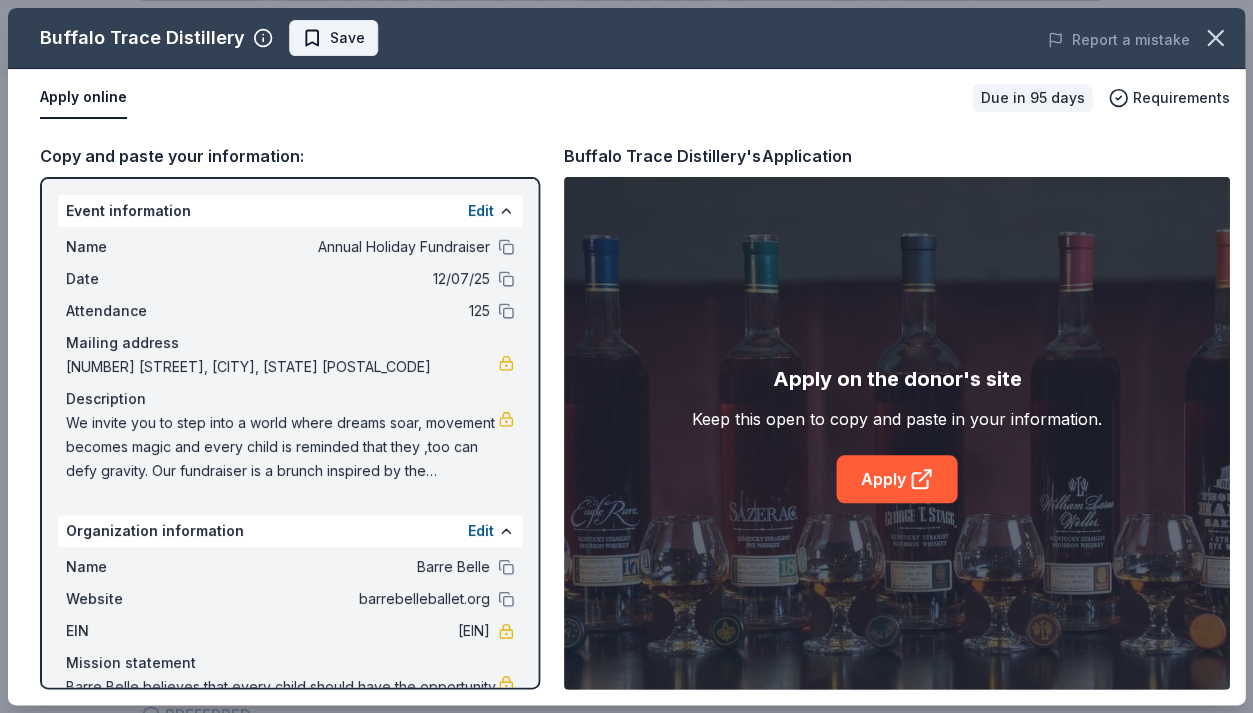 click on "Save" at bounding box center (347, 38) 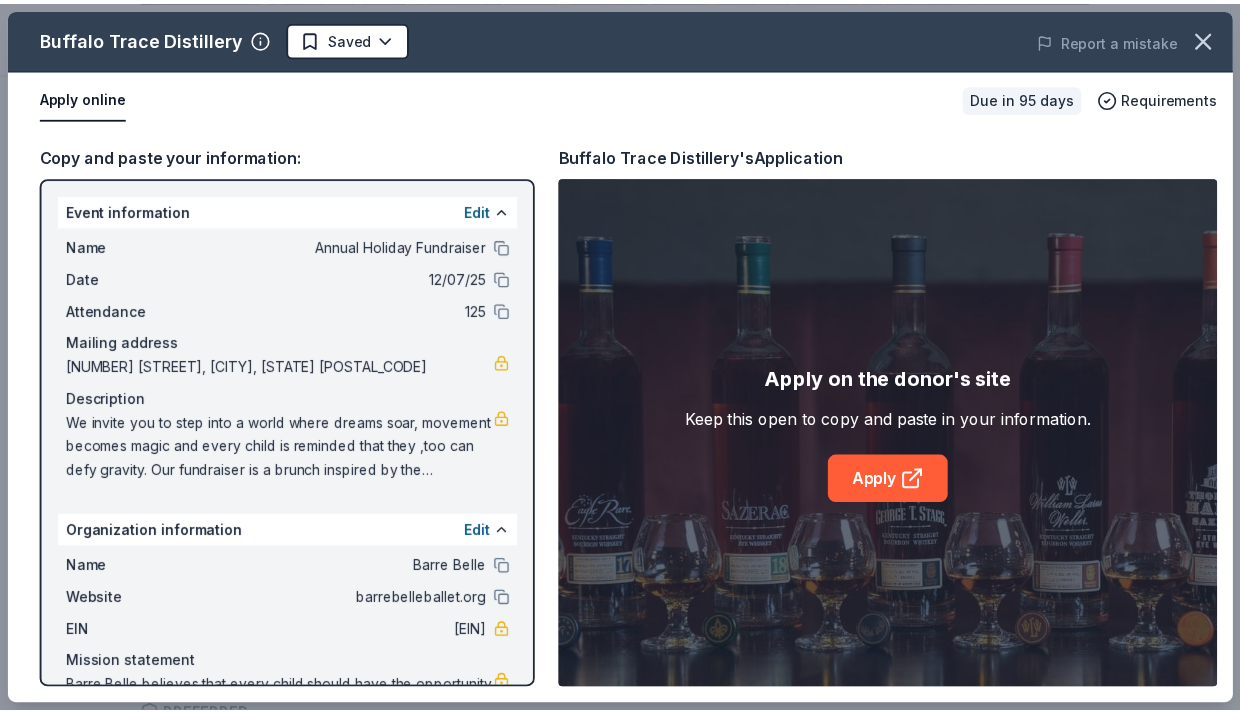 scroll, scrollTop: 0, scrollLeft: 0, axis: both 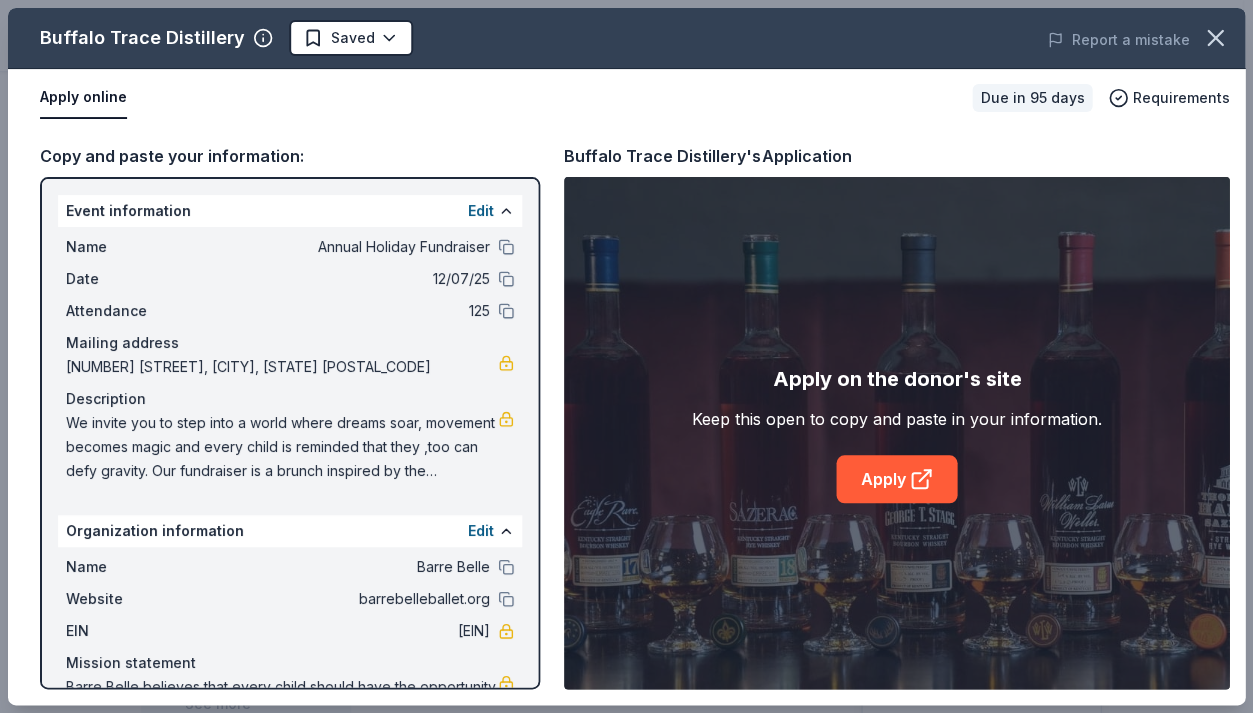 click on "Annual Holiday Fundraiser Earn Rewards Due in 95 days Share Buffalo Trace Distillery New Share Donating in all states See more Buffalo Trace Distillery crafts award-winning bourbon whiskey, honoring over 200 years of tradition and innovation in the spirits industry. What they donate Bourbon, gift cards, and merchandise Alcohol Auction & raffle Donation can be shipped to you Who they donate to  Preferred 501(c)(3) required Upgrade to Pro to view approval rates and average donation values Due in 95 days Apply Saved Updated  about 11 hours  ago Report a mistake New Be the first to review this company! Leave a review Product Blog Pricing Legal Email ©  2025  TheShareWay. All rights reserved. Buffalo Trace Distillery Saved Report a mistake Apply online Due in 95 days Requirements Copy and paste your information: Event information Edit Name Annual Holiday Fundraiser Date 12/07/25 Attendance 125 Mailing address 224 Flat Rock Drive, Denver, NC 28037 Description Organization information Edit Name Barre Belle Website" at bounding box center (621, 356) 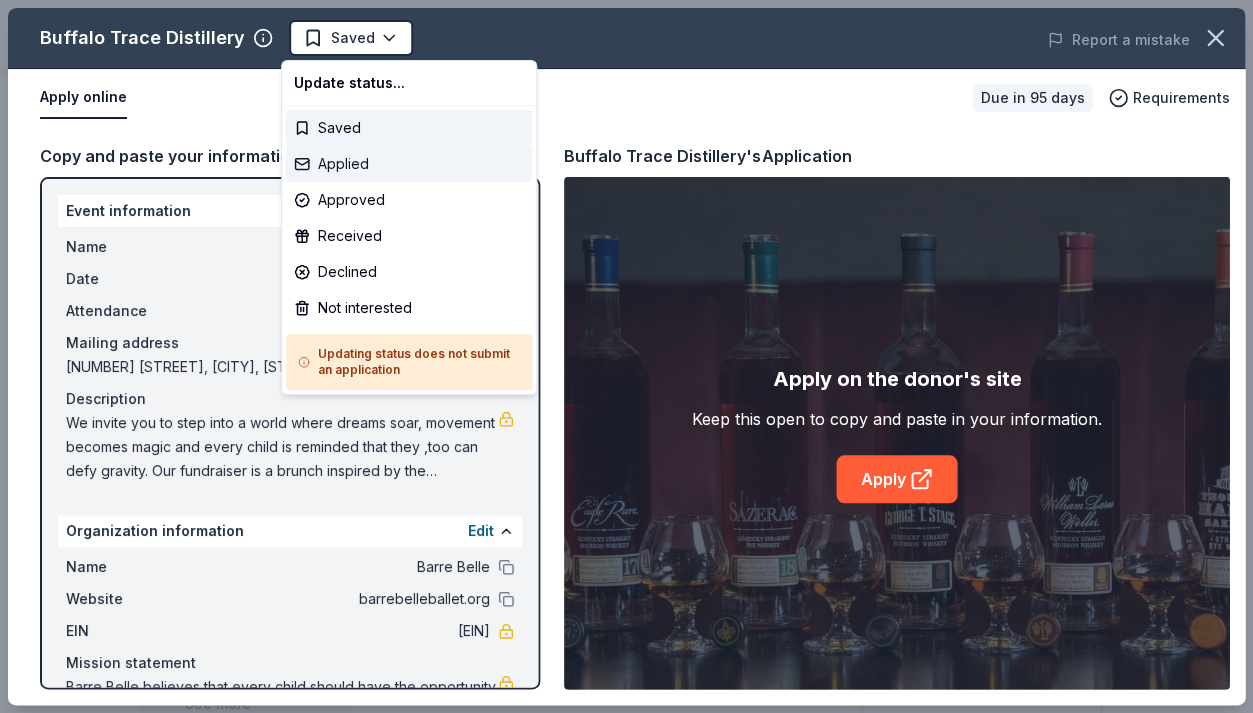 click on "Applied" at bounding box center (409, 164) 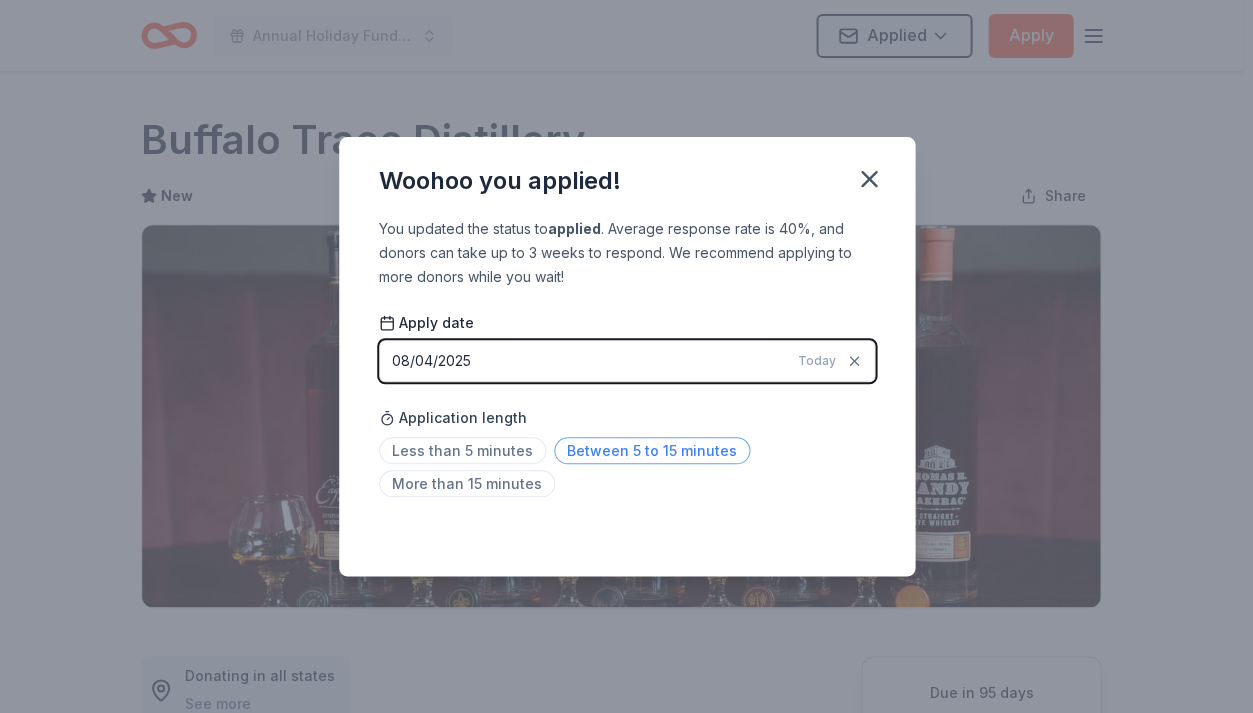 click on "Between 5 to 15 minutes" at bounding box center [652, 450] 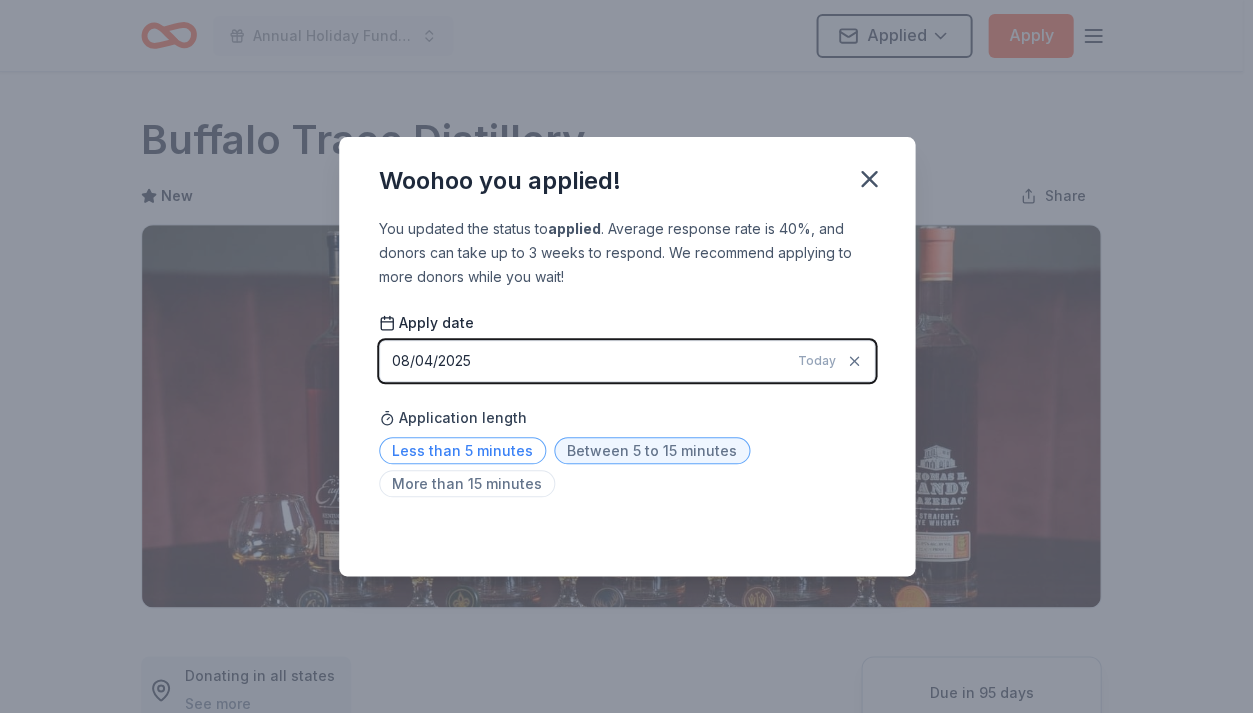 click on "Less than 5 minutes" at bounding box center (462, 450) 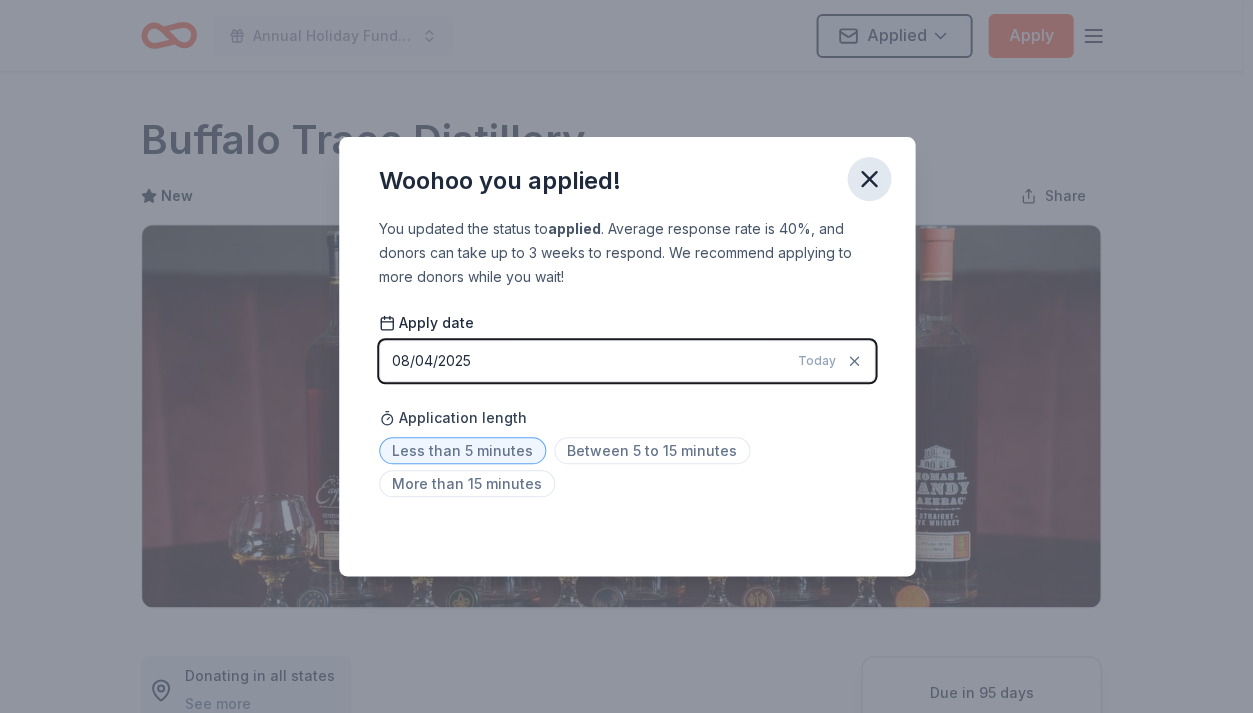 click 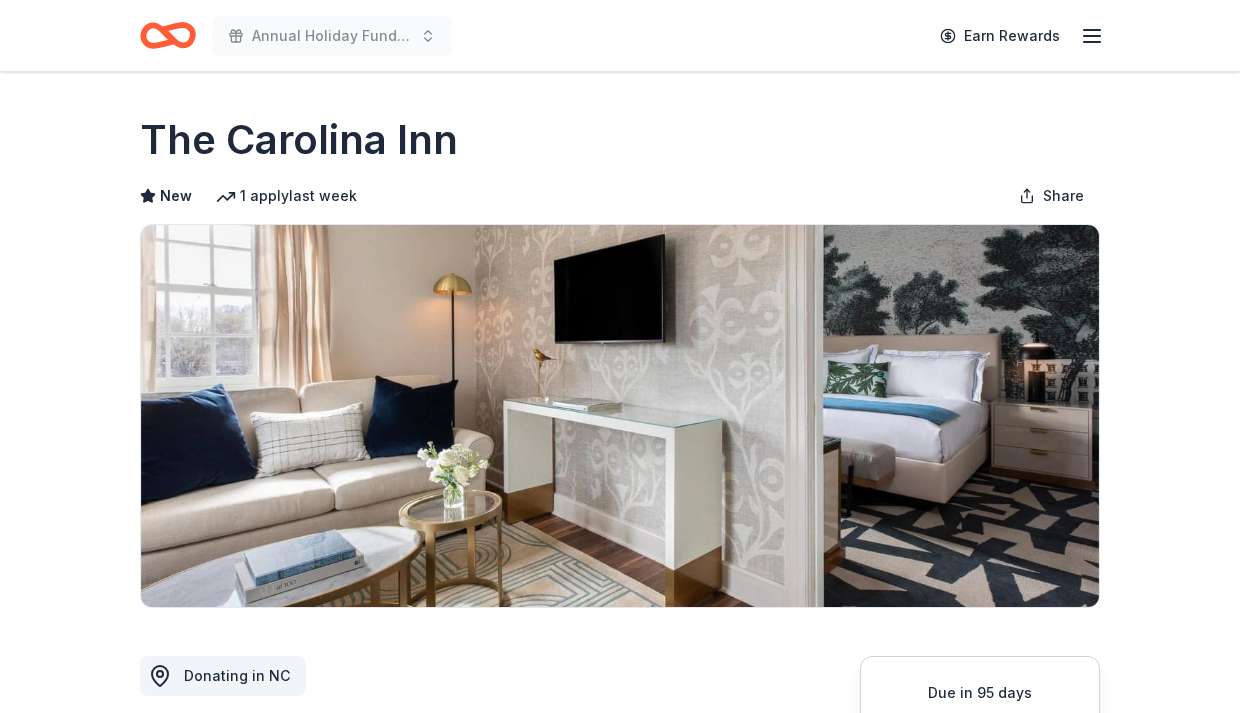 scroll, scrollTop: 0, scrollLeft: 0, axis: both 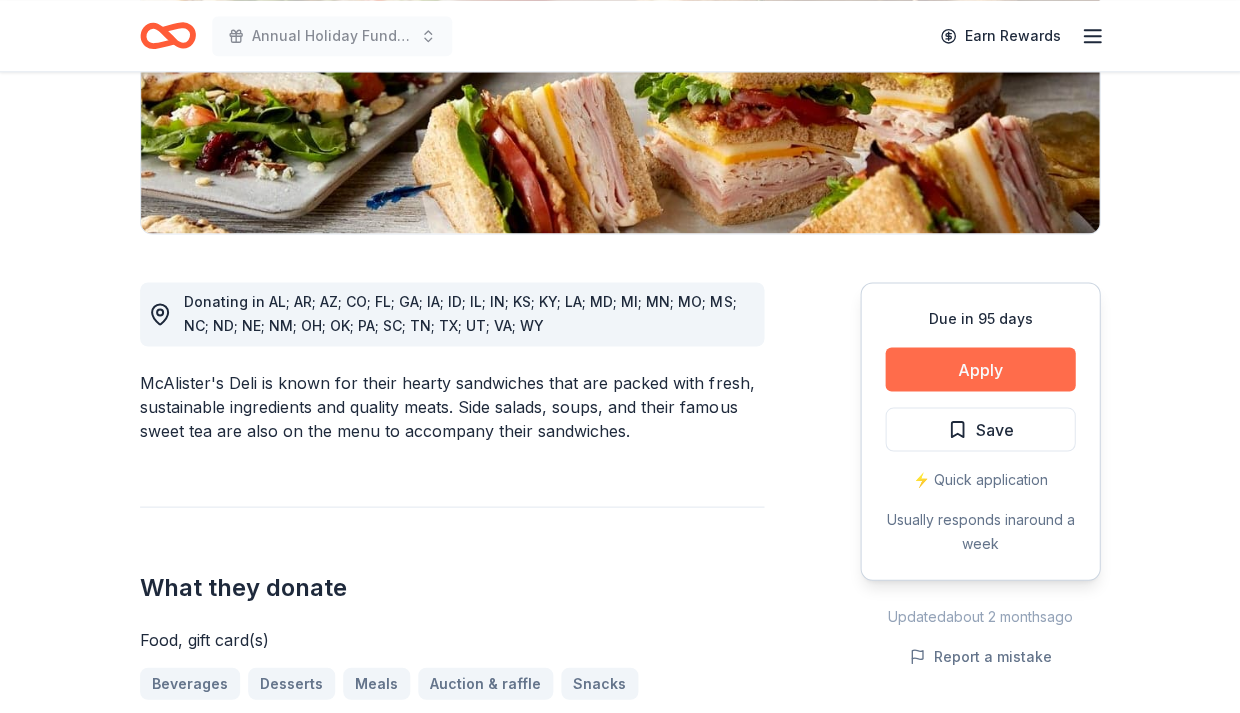 click on "Apply" at bounding box center [980, 369] 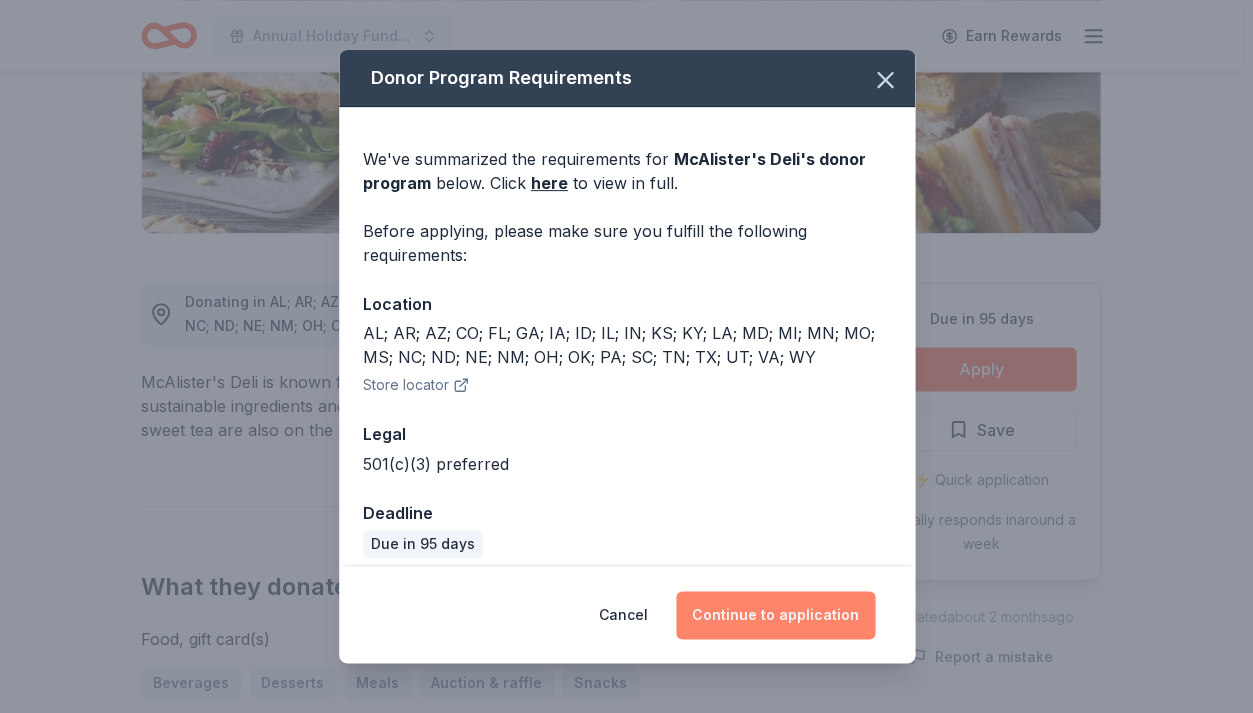 click on "Continue to application" at bounding box center (775, 615) 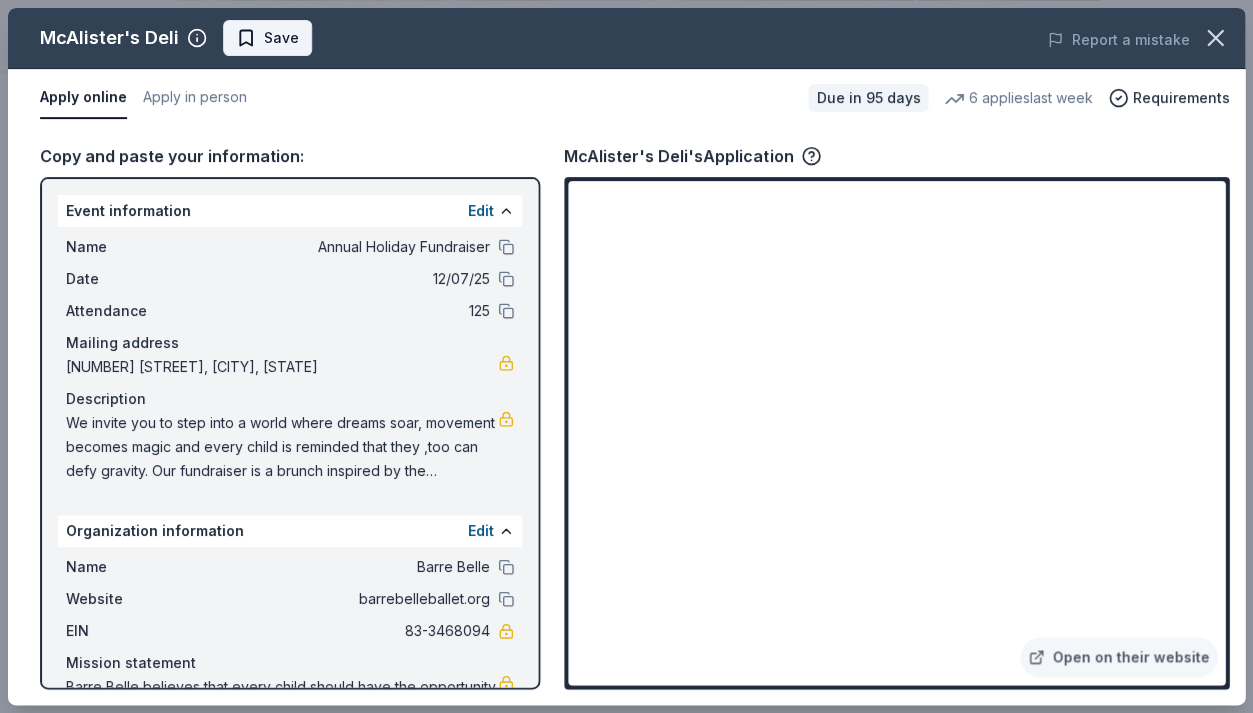 click on "Save" at bounding box center [281, 38] 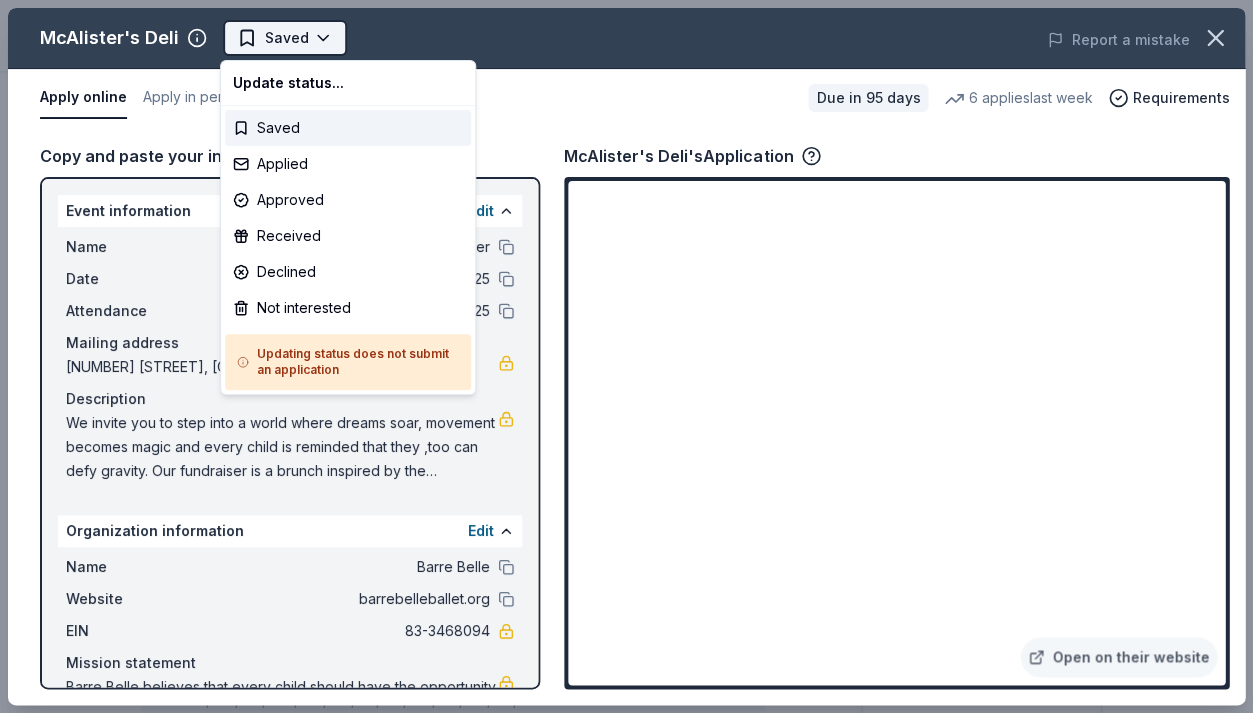 click on "Annual Holiday Fundraiser Earn Rewards Due in 95 days Share McAlister's Deli New 6   applies  last week approval rate donation value Share Donating in [STATE]; [STATE]; [STATE]; [STATE]; [STATE]; [STATE]; [STATE]; [STATE]; [STATE]; [STATE]; [STATE]; [STATE]; [STATE]; [STATE]; [STATE]; [STATE]; [STATE]; [STATE]; [STATE]; [STATE]; [STATE]; [STATE]; [STATE]; [STATE]; [STATE] McAlister's Deli is known for their hearty sandwiches that are packed with fresh, sustainable ingredients and quality meats. Side salads, soups, and their famous sweet tea are also on the menu to accompany their sandwiches. What they donate Food, gift card(s) Beverages Desserts Meals Auction & raffle Snacks Donation is small & easy to send to guests Who they donate to  Preferred 501(c)(3) preferred Due in 95 days Apply Saved ⚡️ Quick application Usually responds in  around a week Updated  about 2 months  ago Report a mistake approval rate 20 % approved 30 % declined 50 % no response donation value (average) 20% 70% 0% 10% $xx - $xx $xx - $xx $xx - $xx $xx - $xx Upgrade to Pro to view approval rates and average donation values New 1   5" at bounding box center (621, 356) 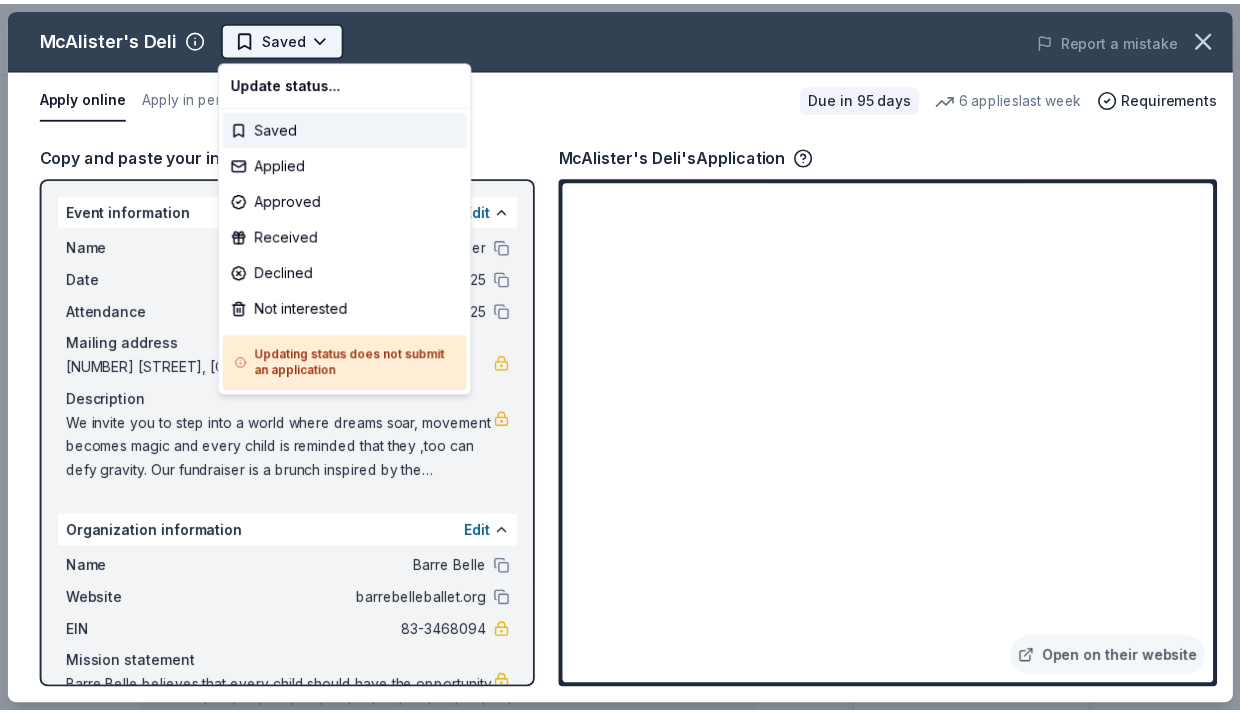 scroll, scrollTop: 0, scrollLeft: 0, axis: both 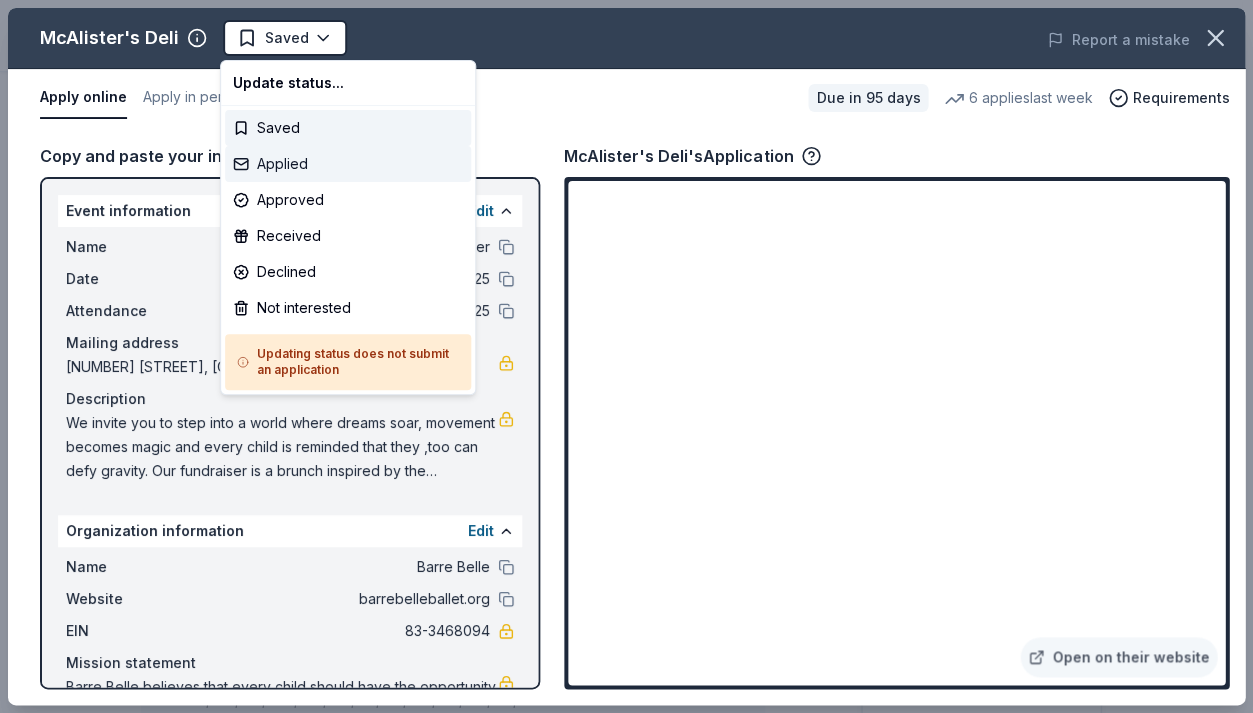 click on "Applied" at bounding box center [348, 164] 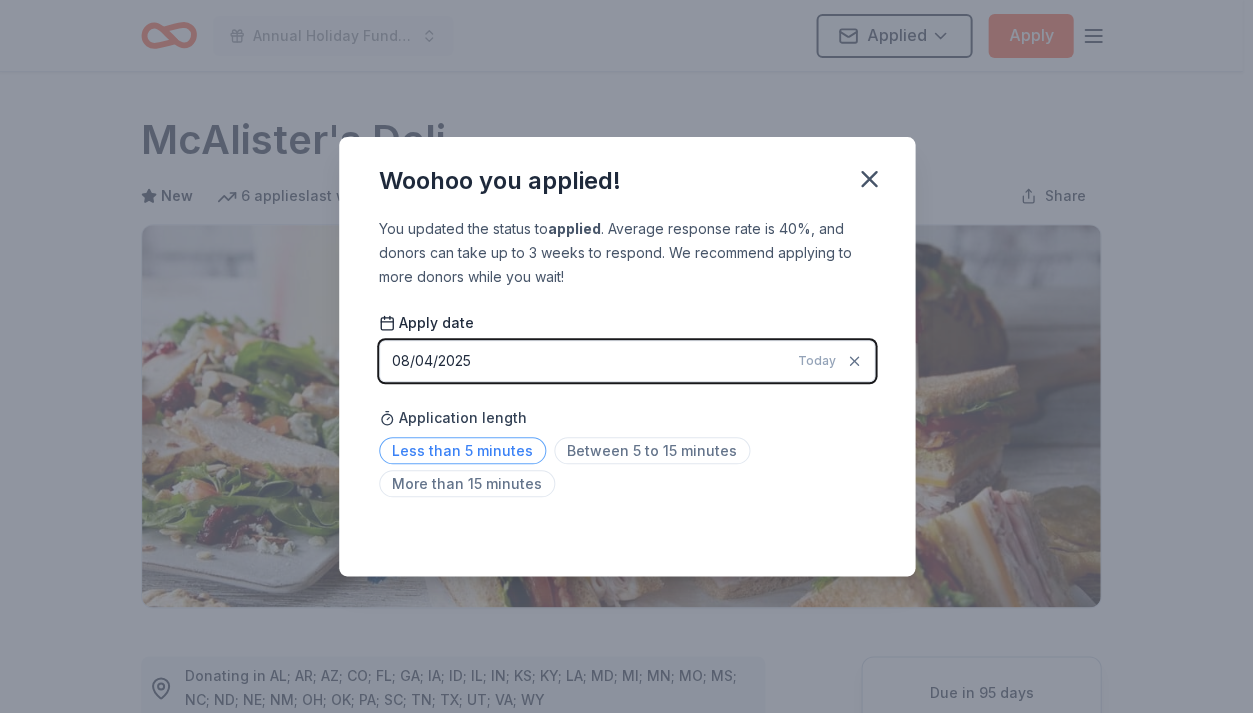 click on "Less than 5 minutes" at bounding box center [462, 450] 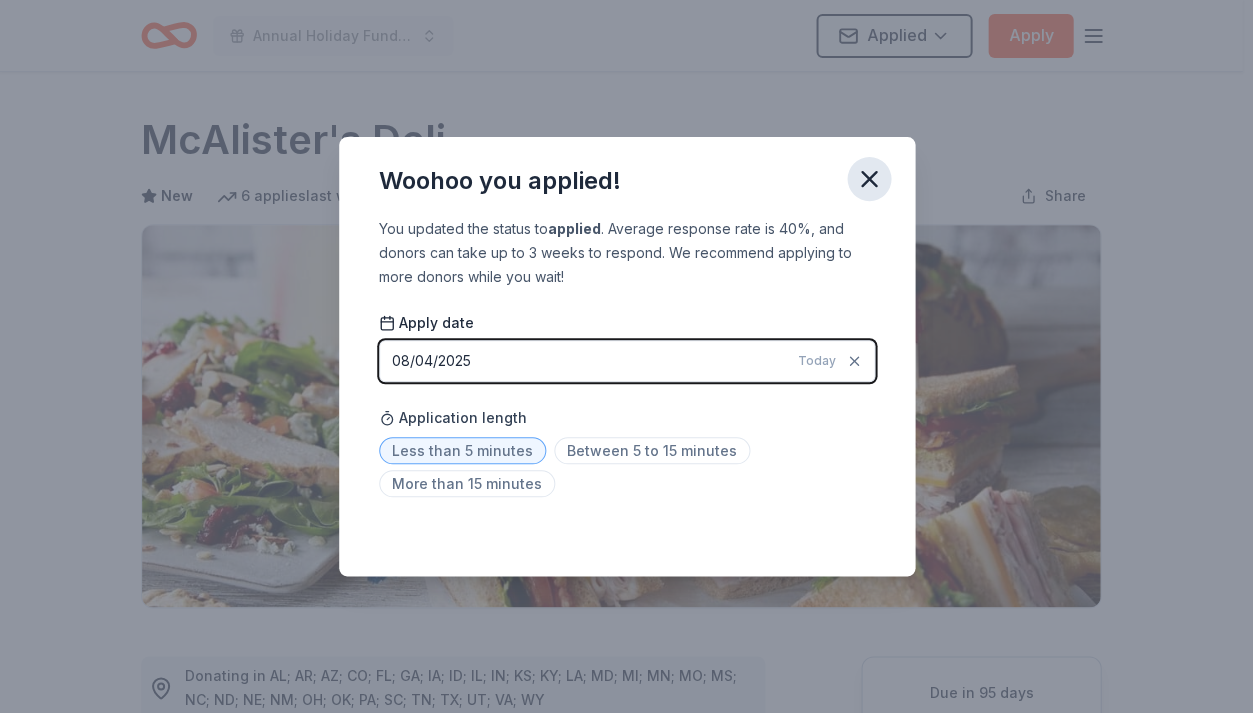 click 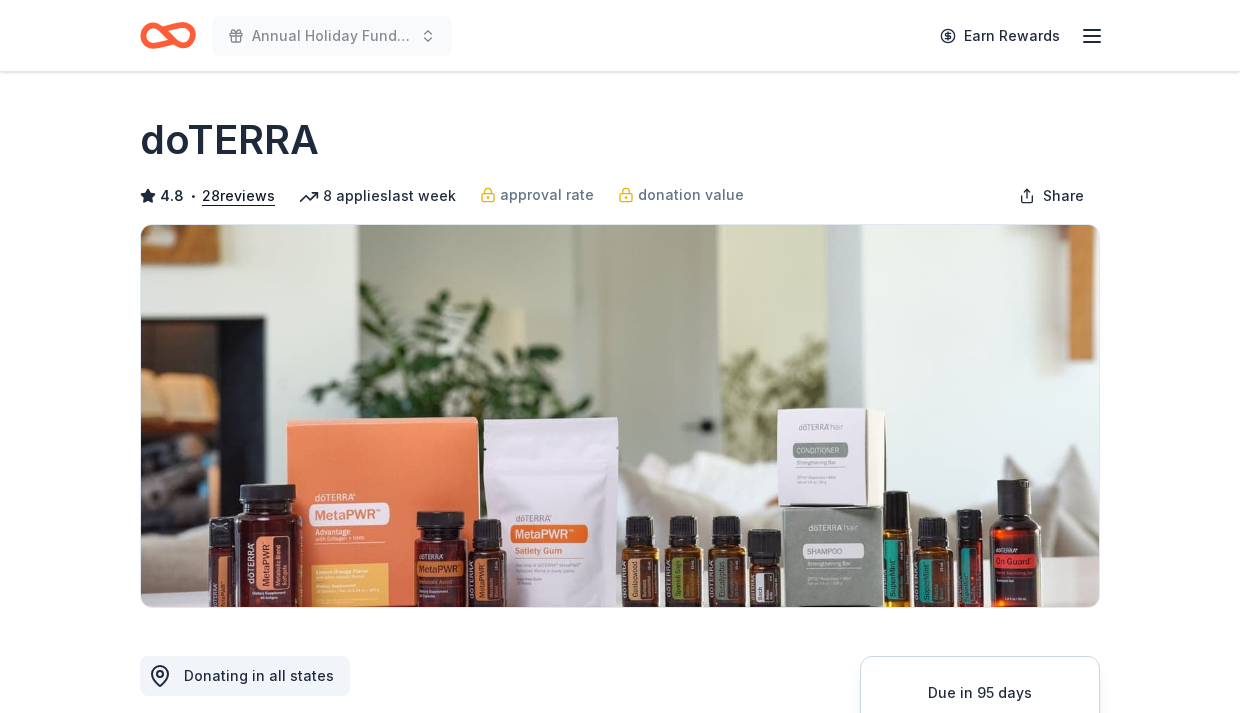 scroll, scrollTop: 0, scrollLeft: 0, axis: both 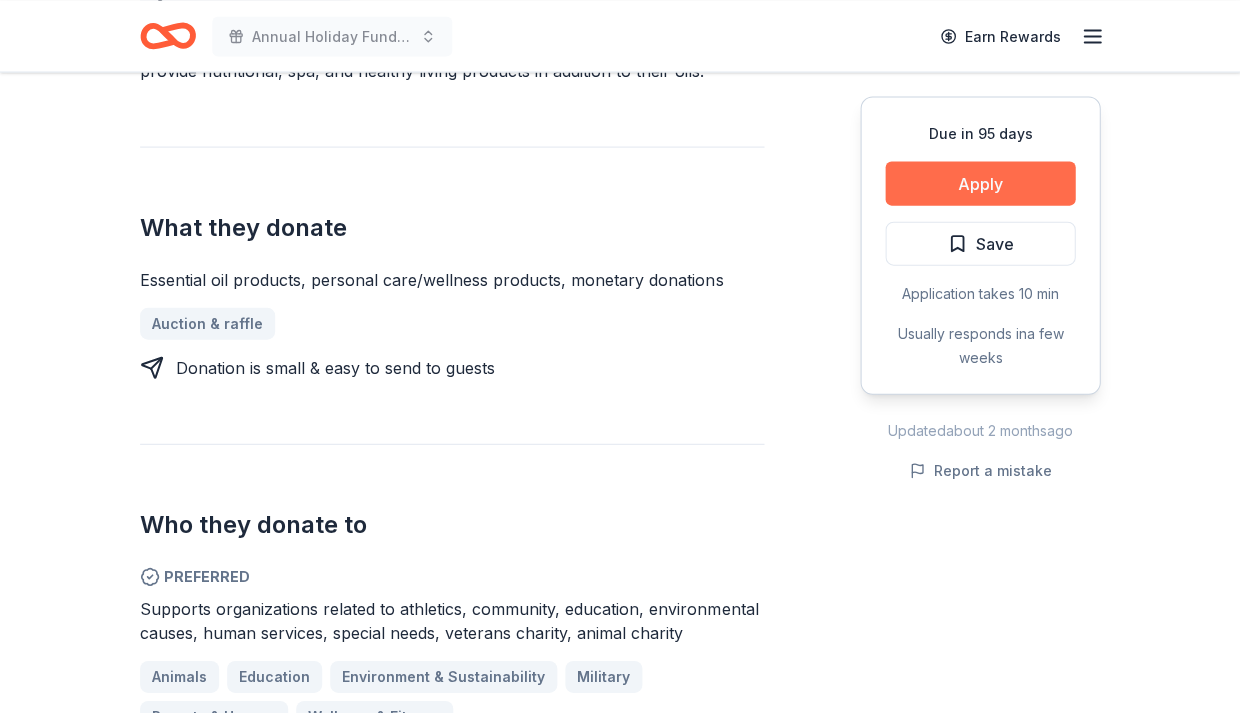click on "Apply" at bounding box center [980, 183] 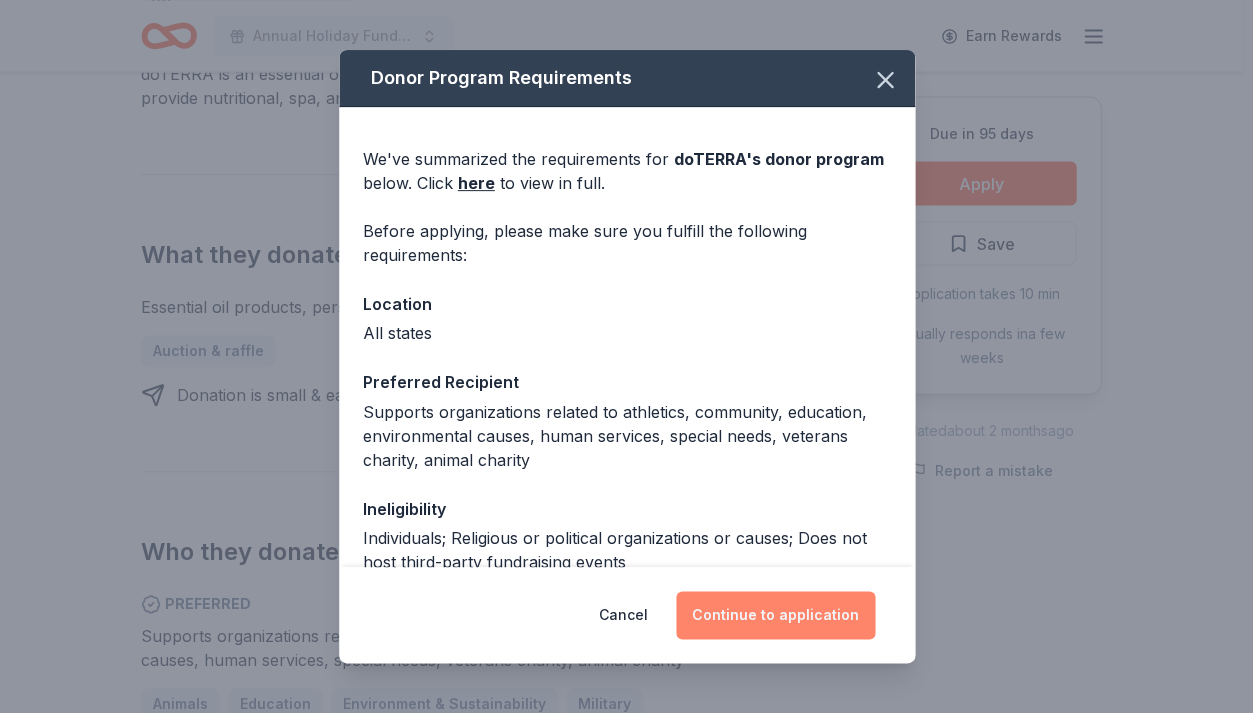 click on "Continue to application" at bounding box center (775, 615) 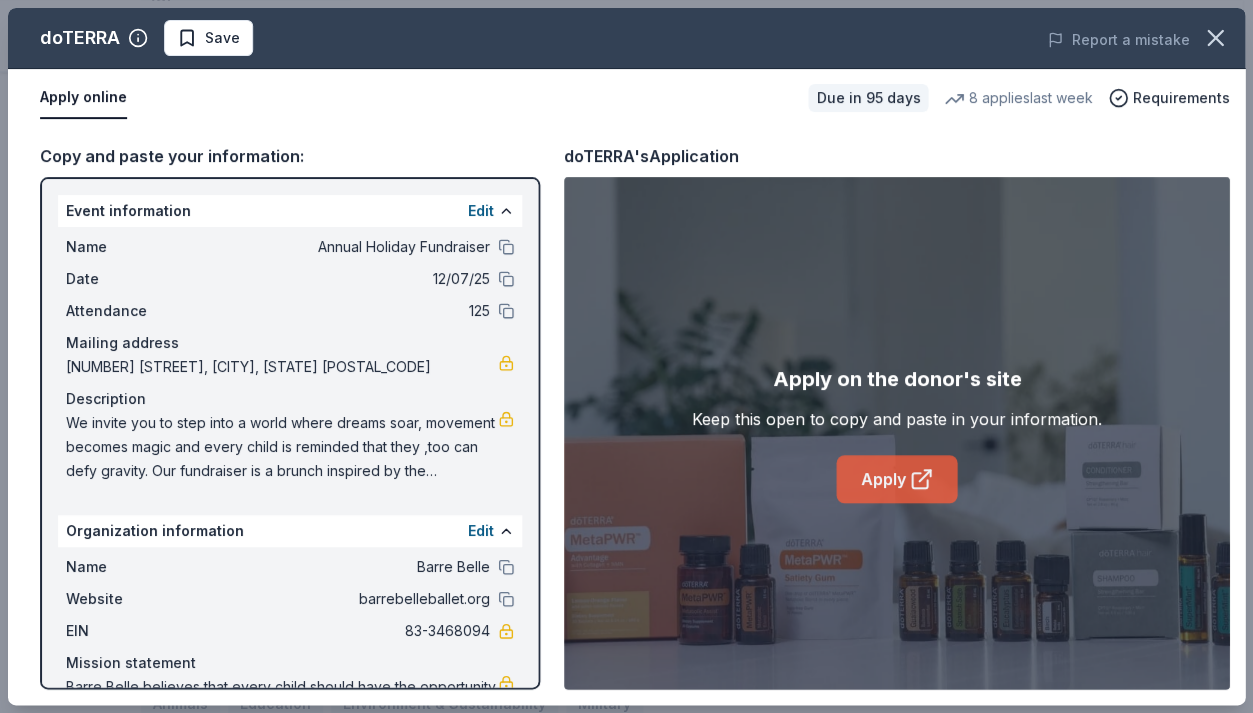 click on "Apply" at bounding box center [896, 479] 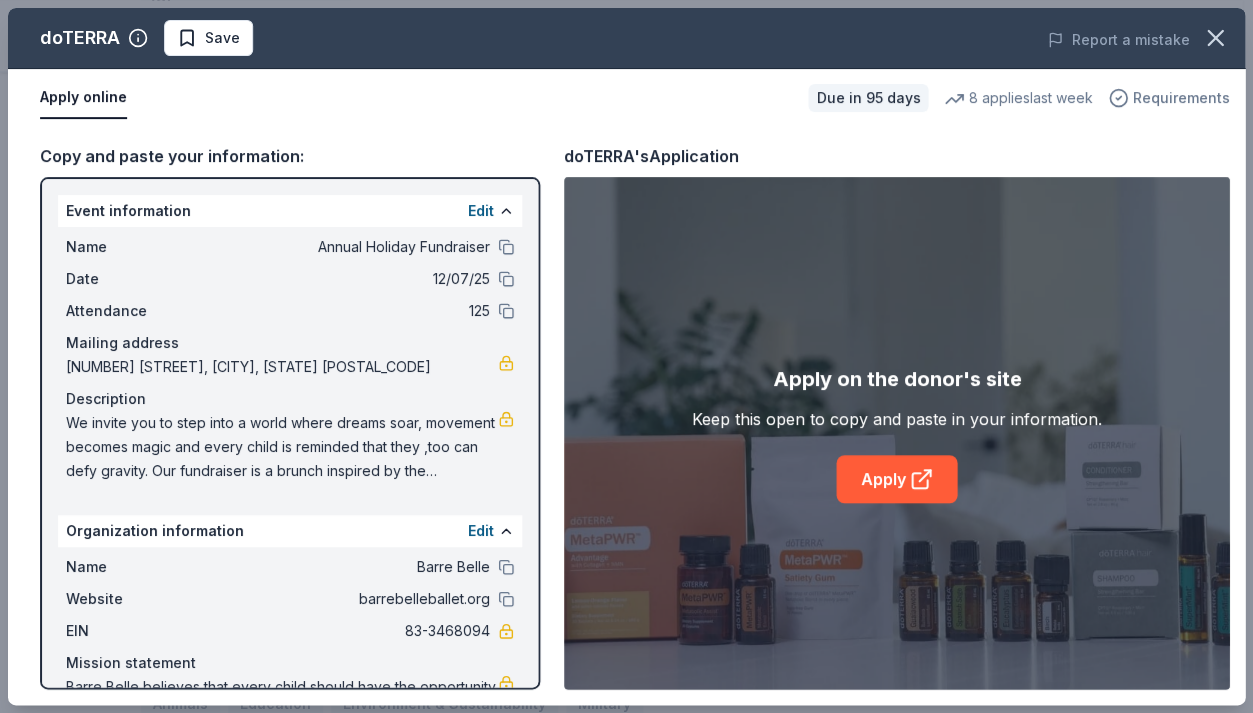 click on "Requirements" at bounding box center (1180, 98) 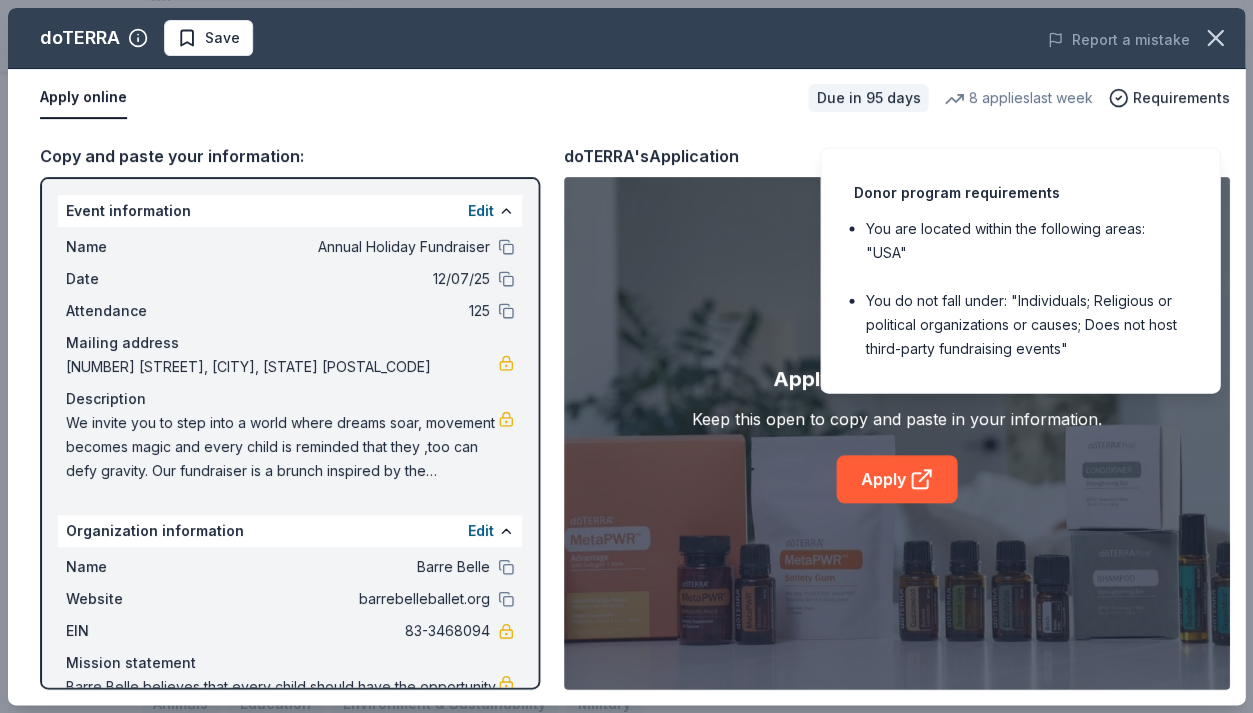 click on "Apply on the donor's site Keep this open to copy and paste in your information. Apply" at bounding box center [896, 433] 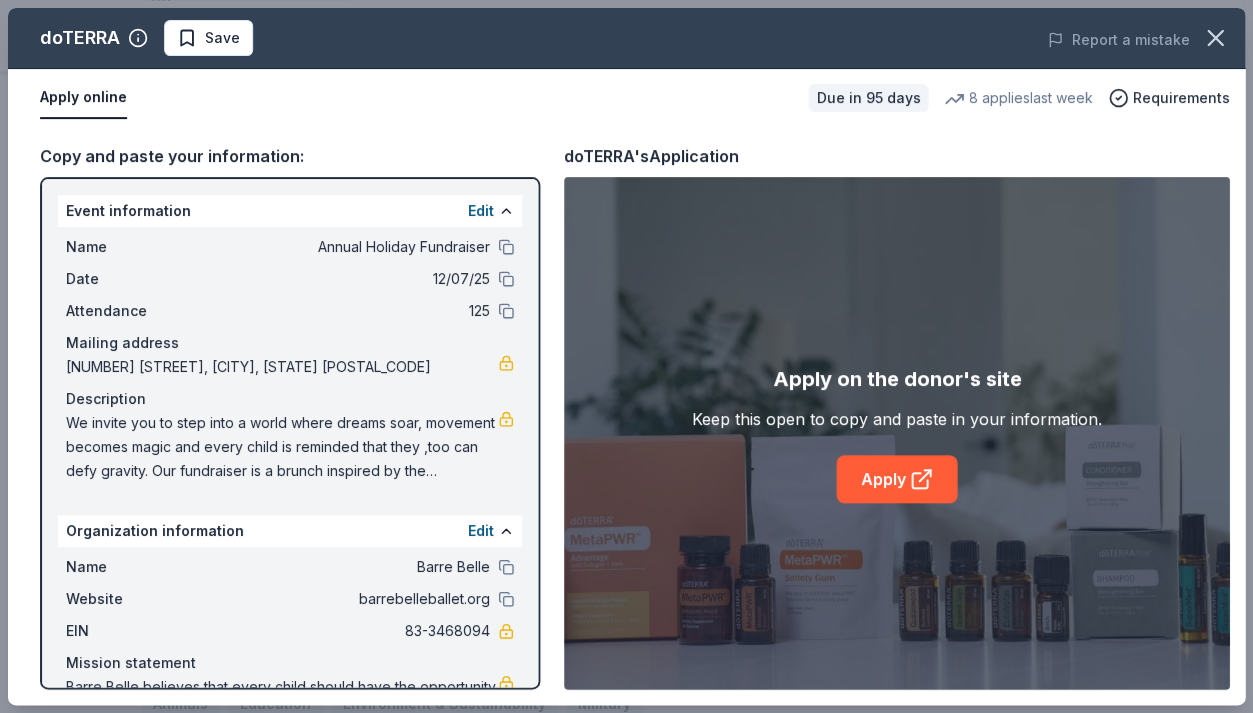 drag, startPoint x: 1247, startPoint y: 371, endPoint x: 1249, endPoint y: 517, distance: 146.0137 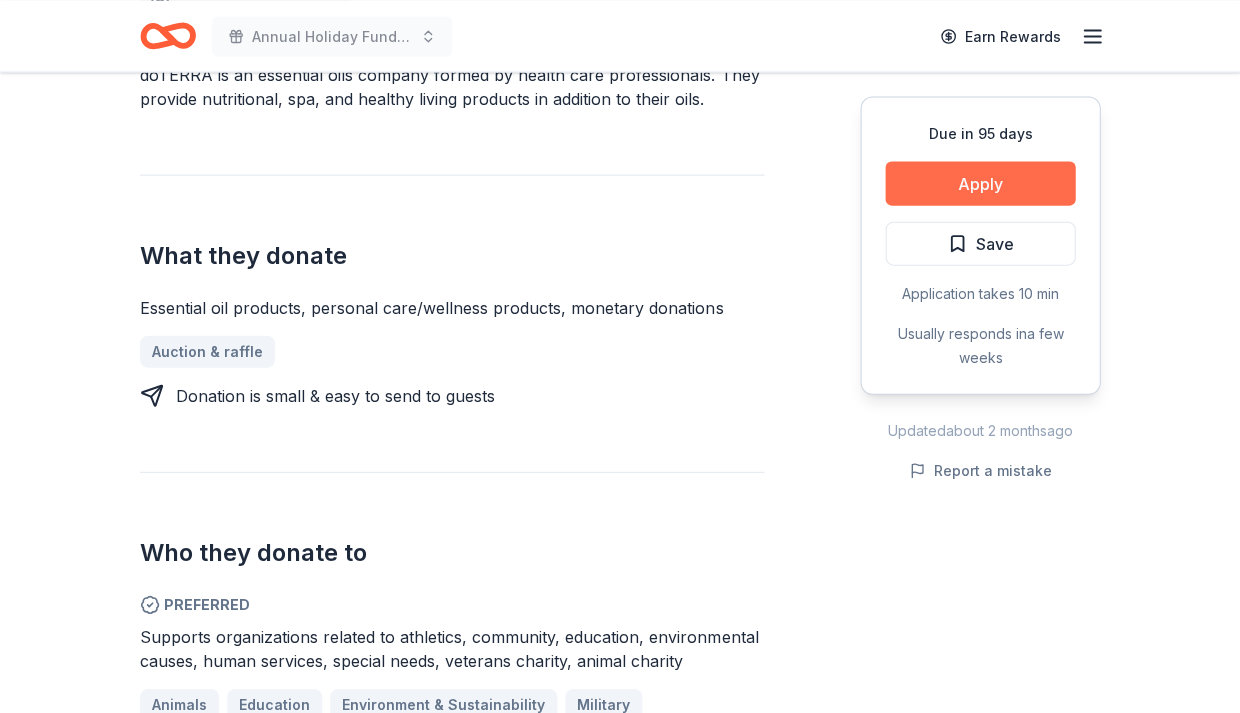 click on "Apply" at bounding box center [980, 183] 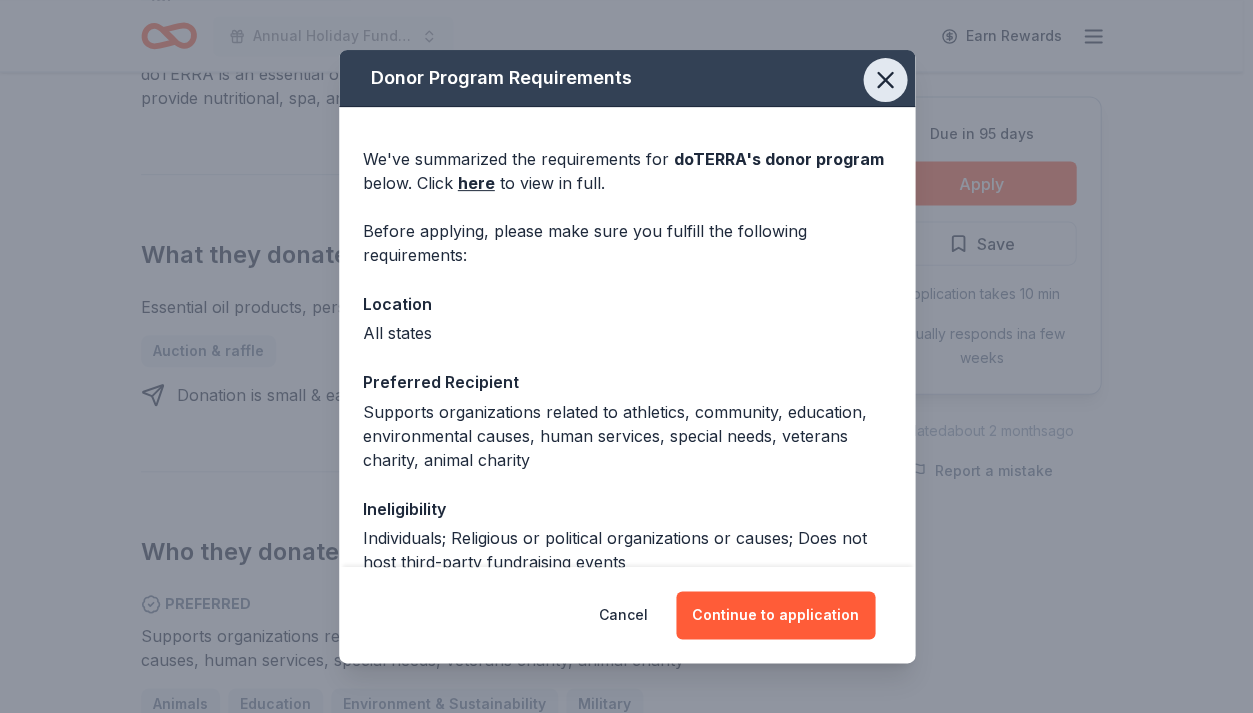 click at bounding box center (885, 80) 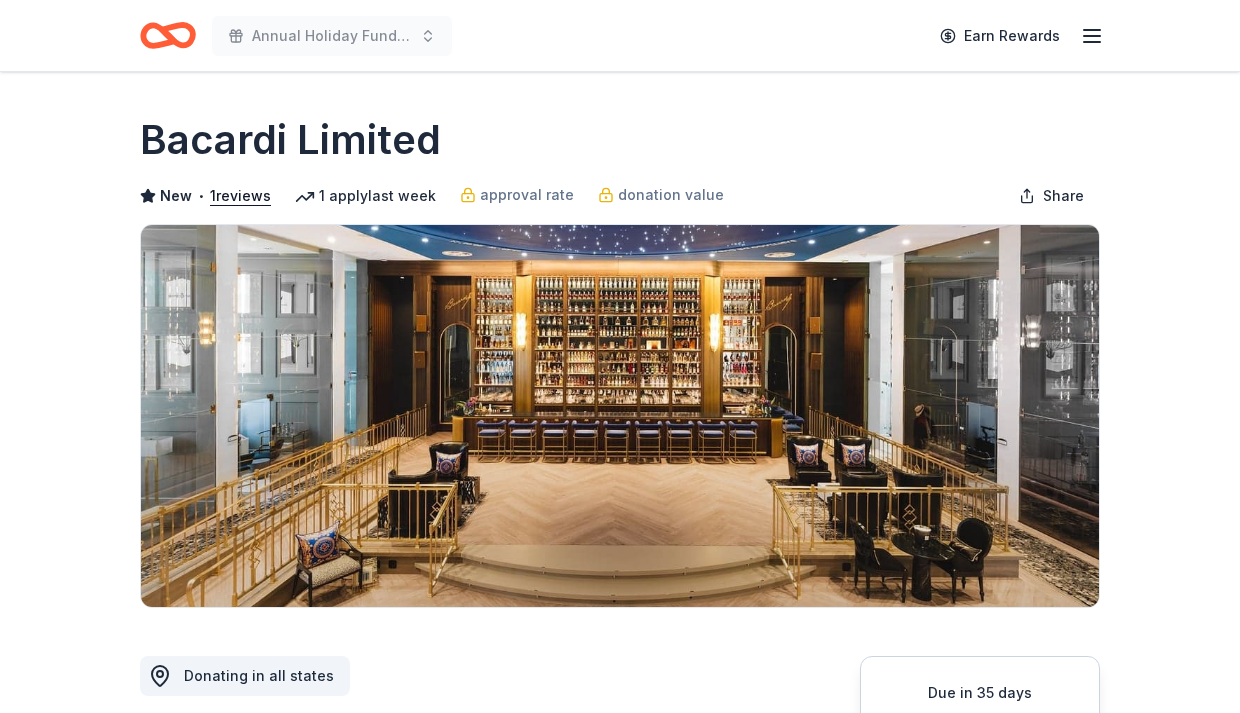 scroll, scrollTop: 0, scrollLeft: 0, axis: both 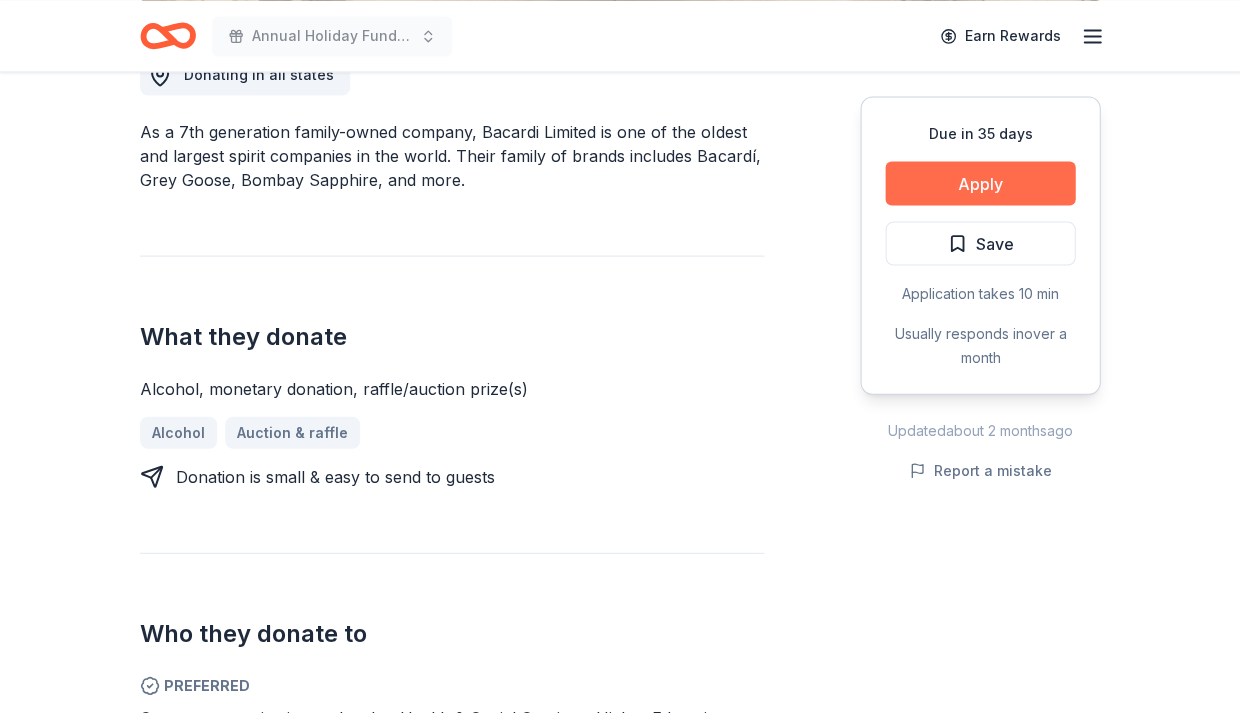 click on "Apply" at bounding box center [980, 183] 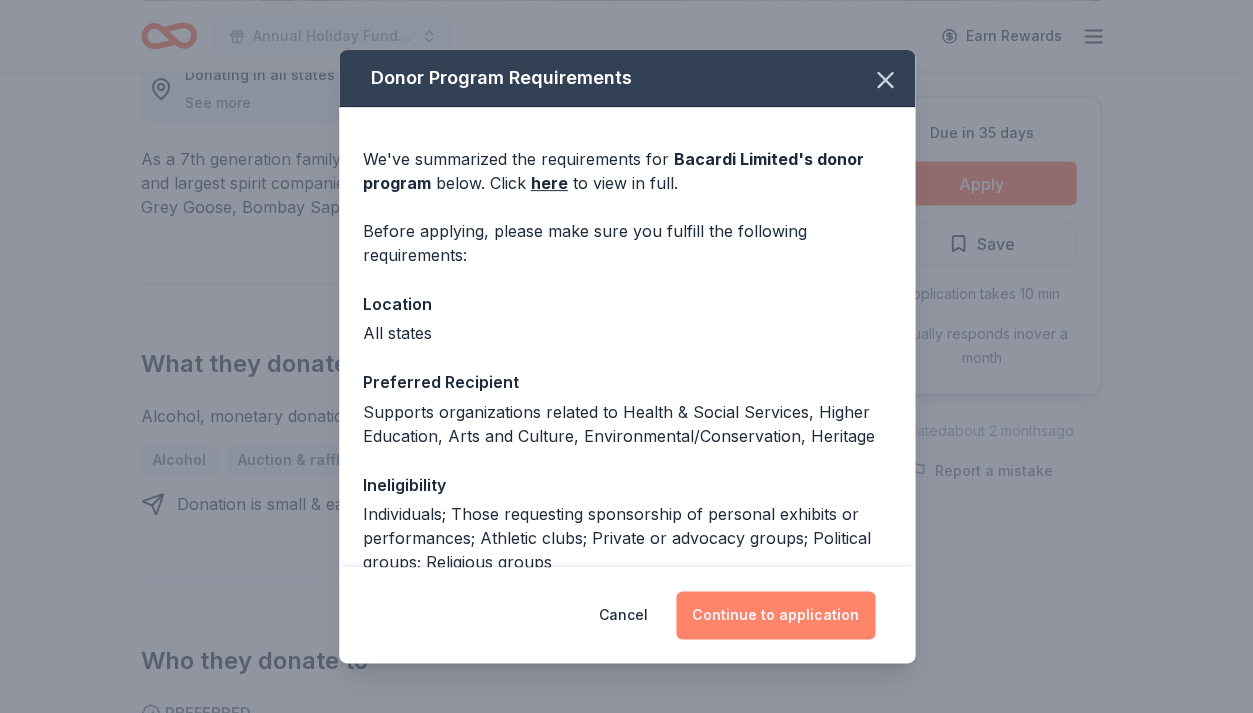 click on "Continue to application" at bounding box center (775, 615) 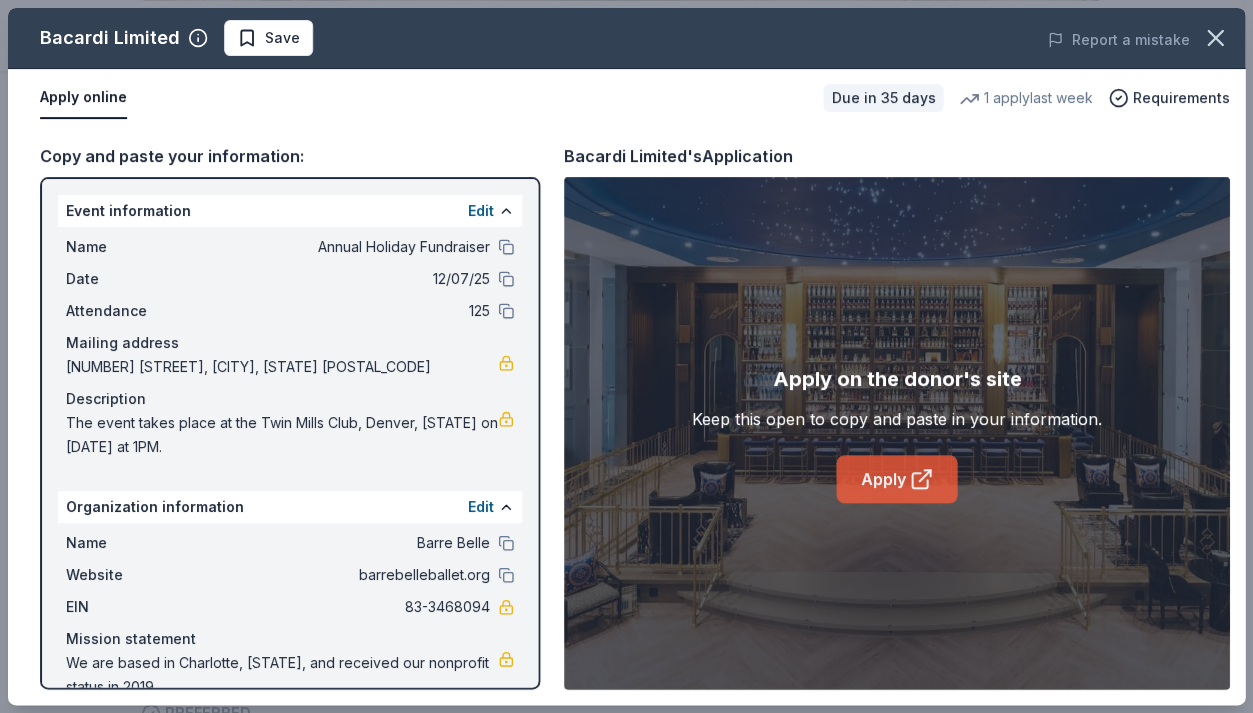 click on "Apply" at bounding box center (896, 479) 